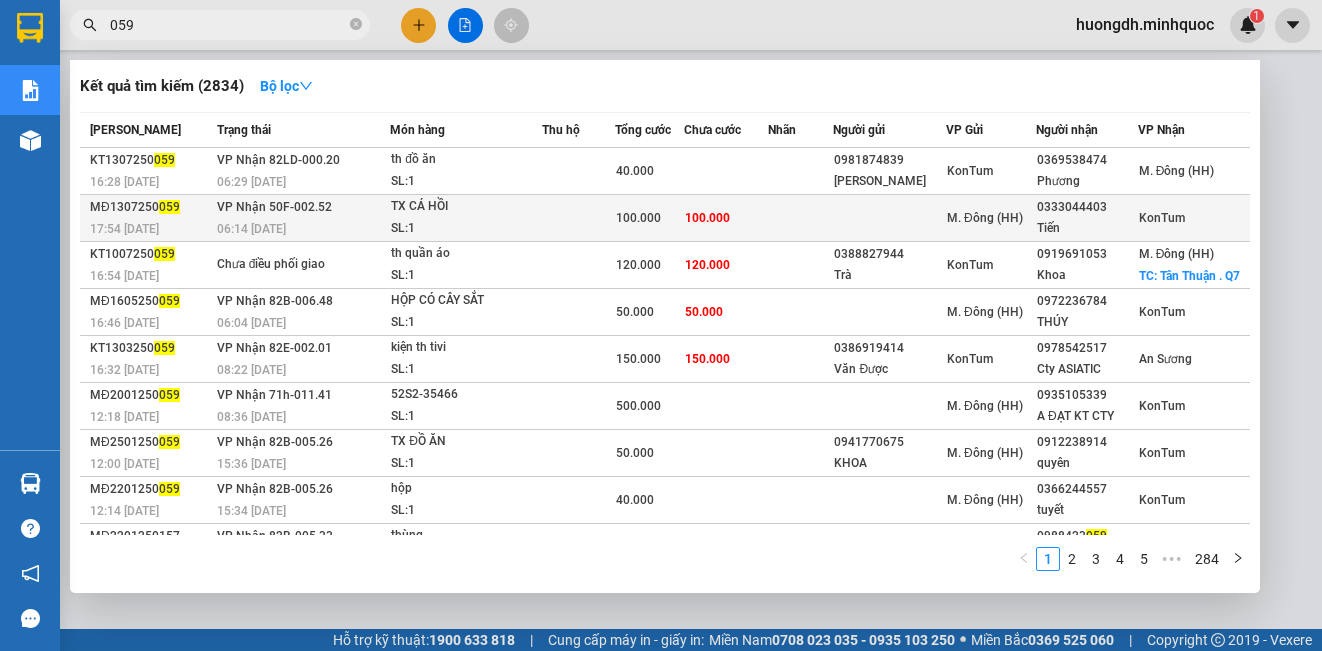 scroll, scrollTop: 0, scrollLeft: 0, axis: both 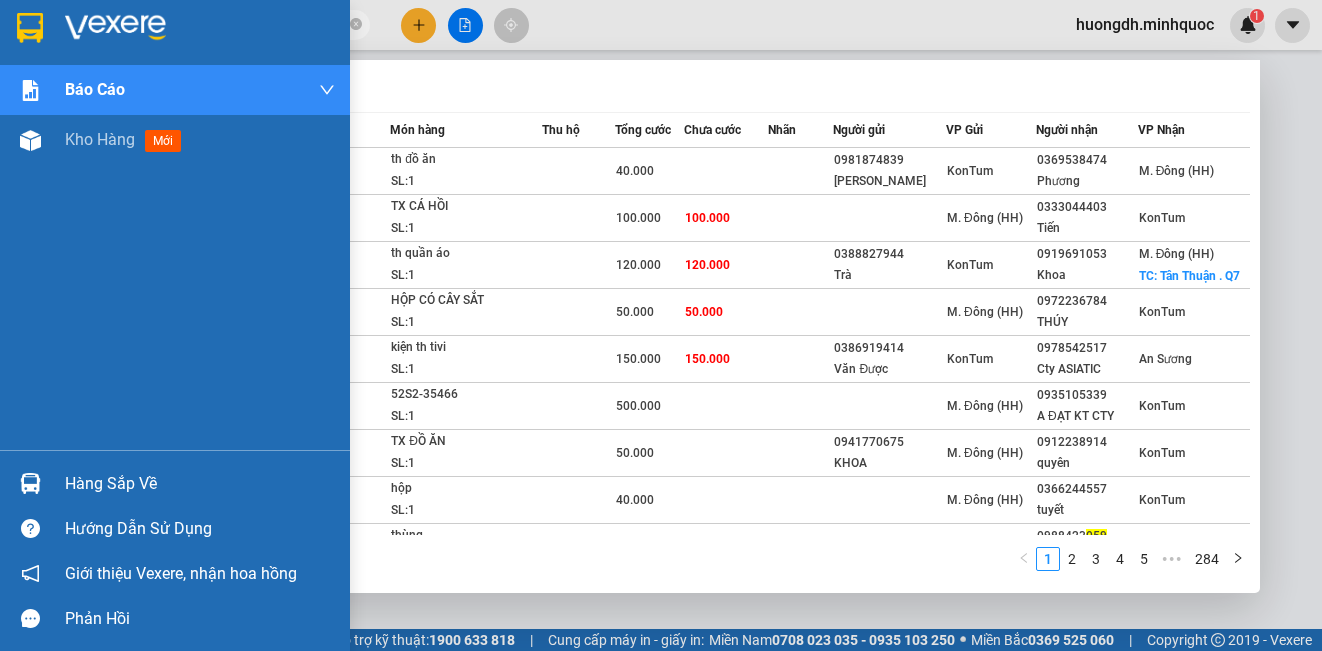 click on "Báo cáo Báo cáo dòng tiền (nhà xe) Báo cáo dòng tiền (nhân viên) Báo cáo dòng tiền (trưởng trạm) Doanh số tạo đơn theo VP gửi (nhà xe) Doanh số tạo đơn theo VP gửi (nhân viên)     Kho hàng mới" at bounding box center [175, 257] 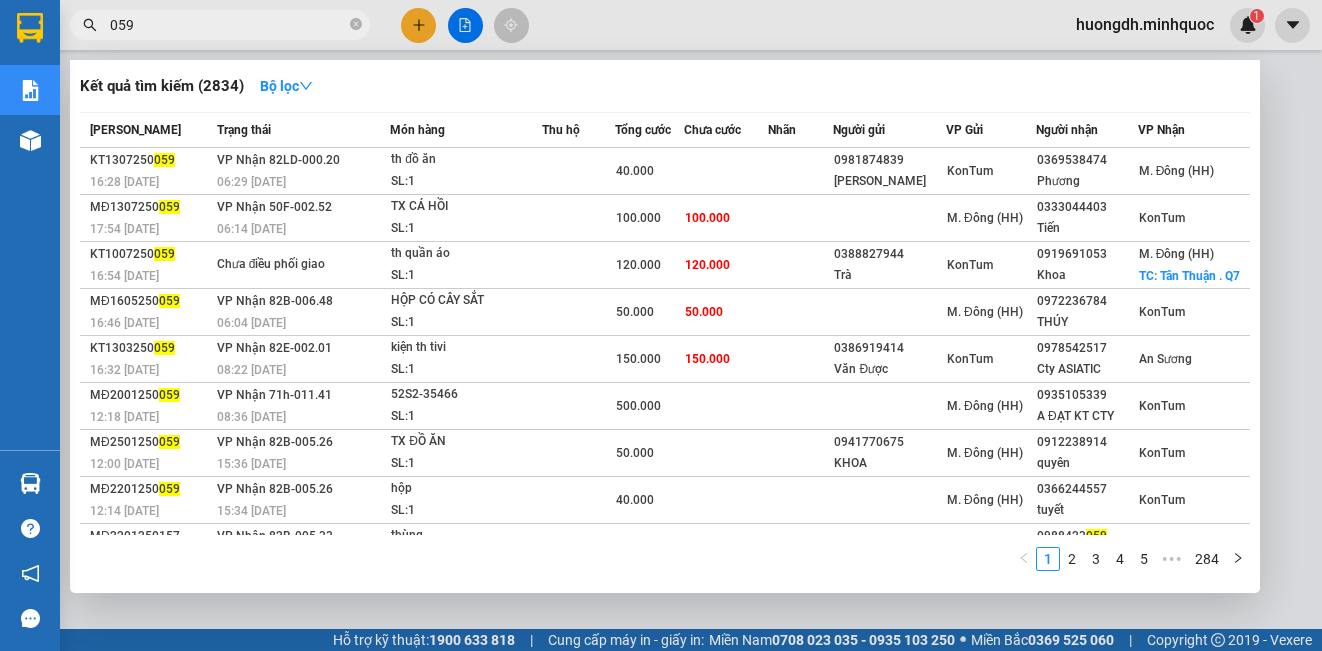 click at bounding box center [661, 325] 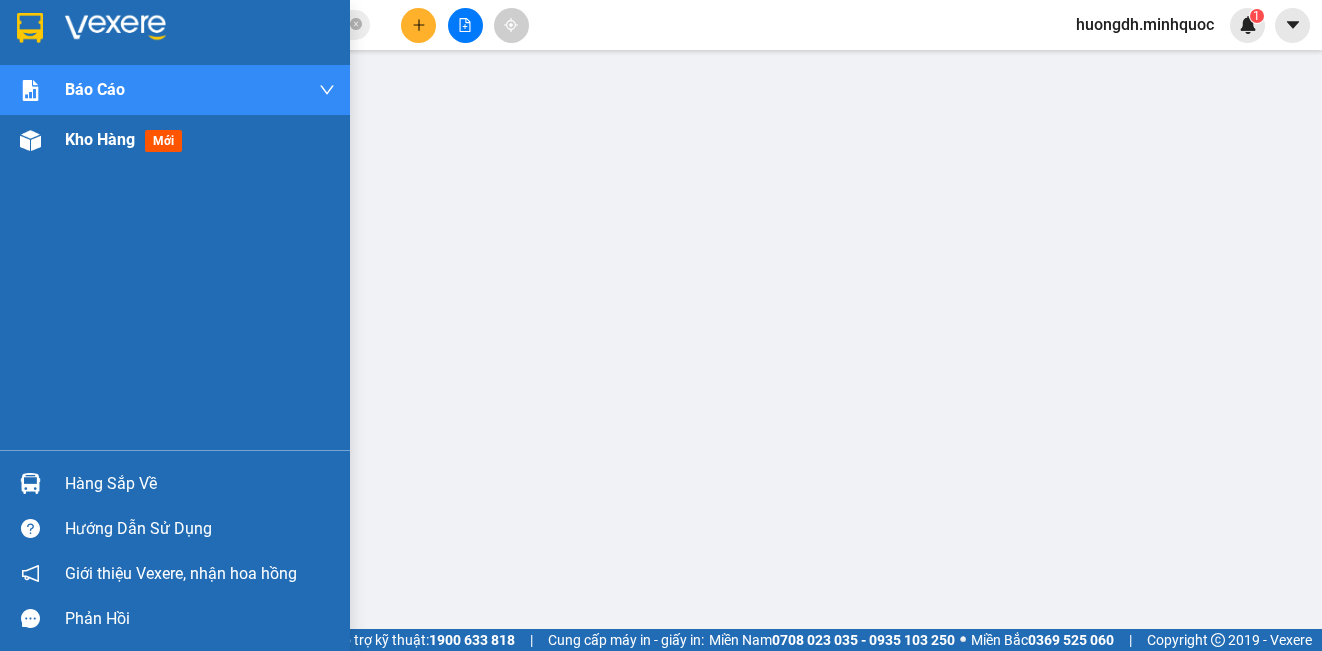 click on "Kho hàng mới" at bounding box center (127, 139) 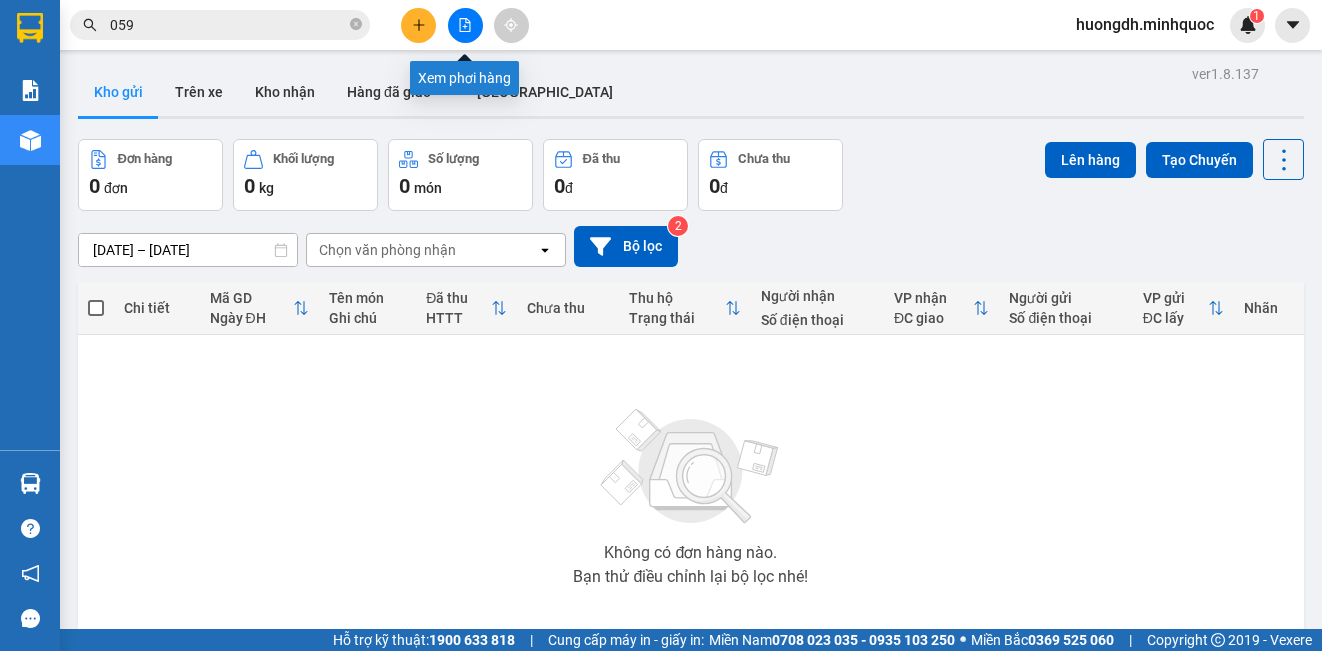 click at bounding box center [465, 25] 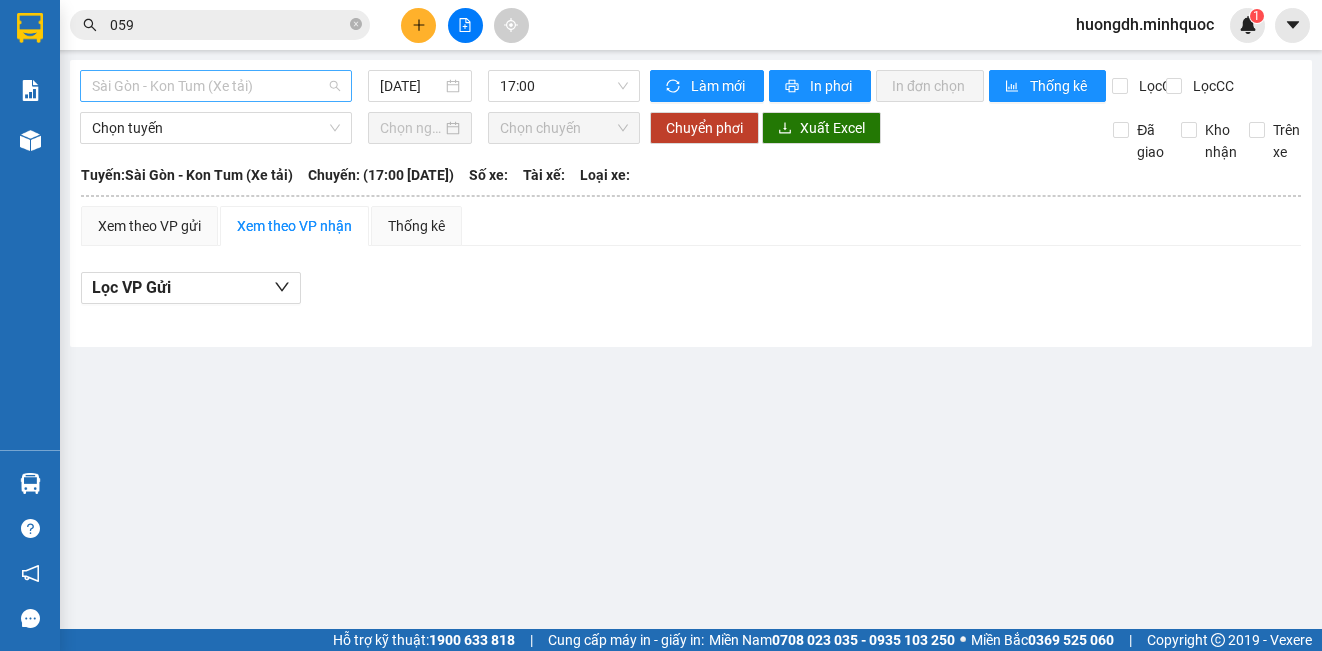 click on "Sài Gòn - Kon Tum (Xe tải)" at bounding box center (216, 86) 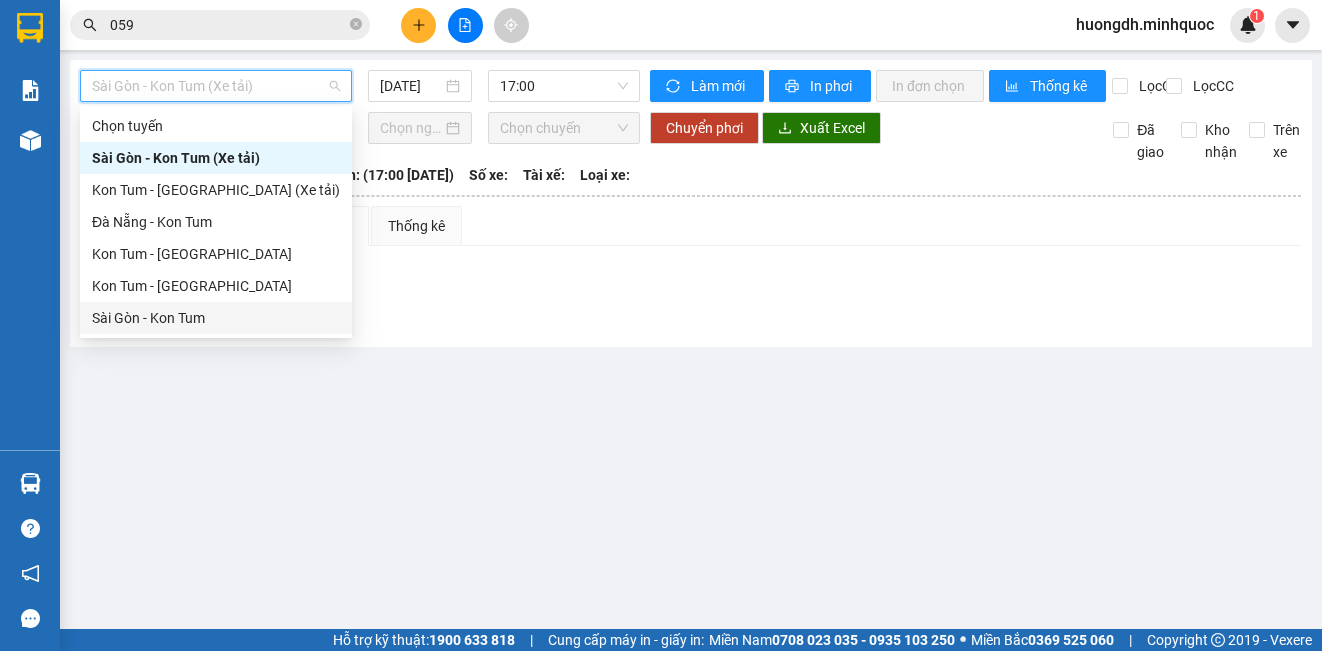 click on "Sài Gòn - Kon Tum" at bounding box center (216, 318) 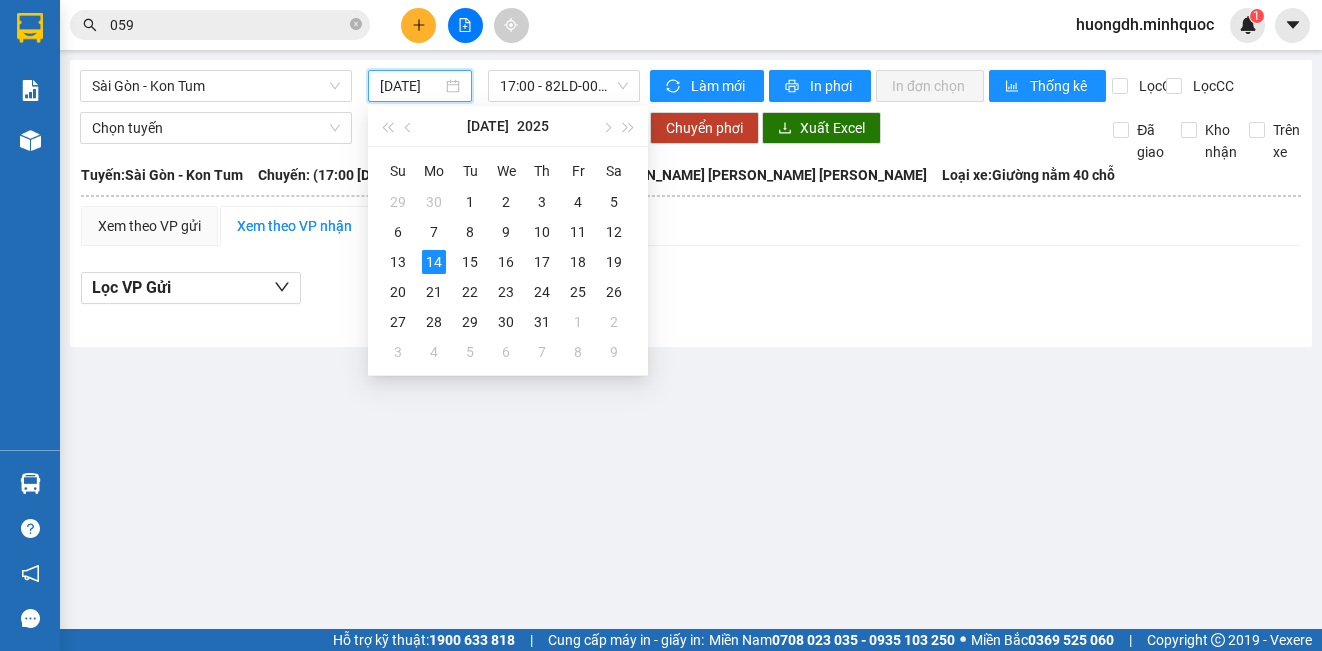 click on "[DATE]" at bounding box center (411, 86) 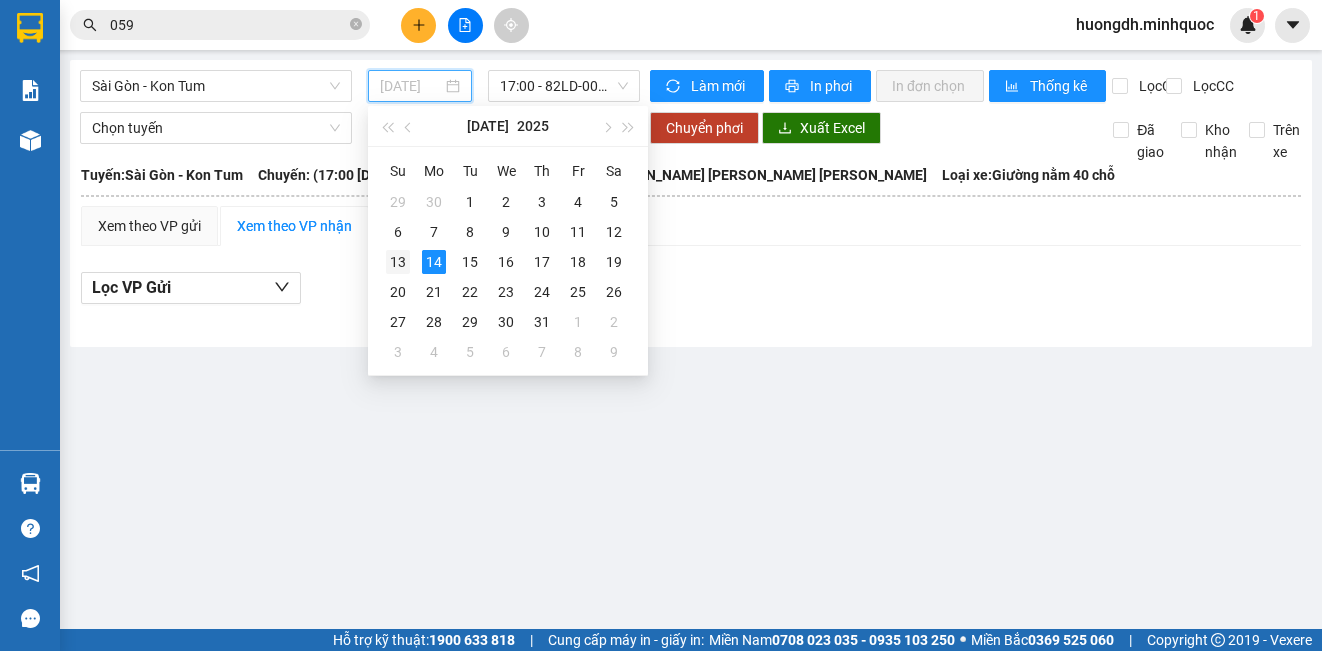 click on "13" at bounding box center (398, 262) 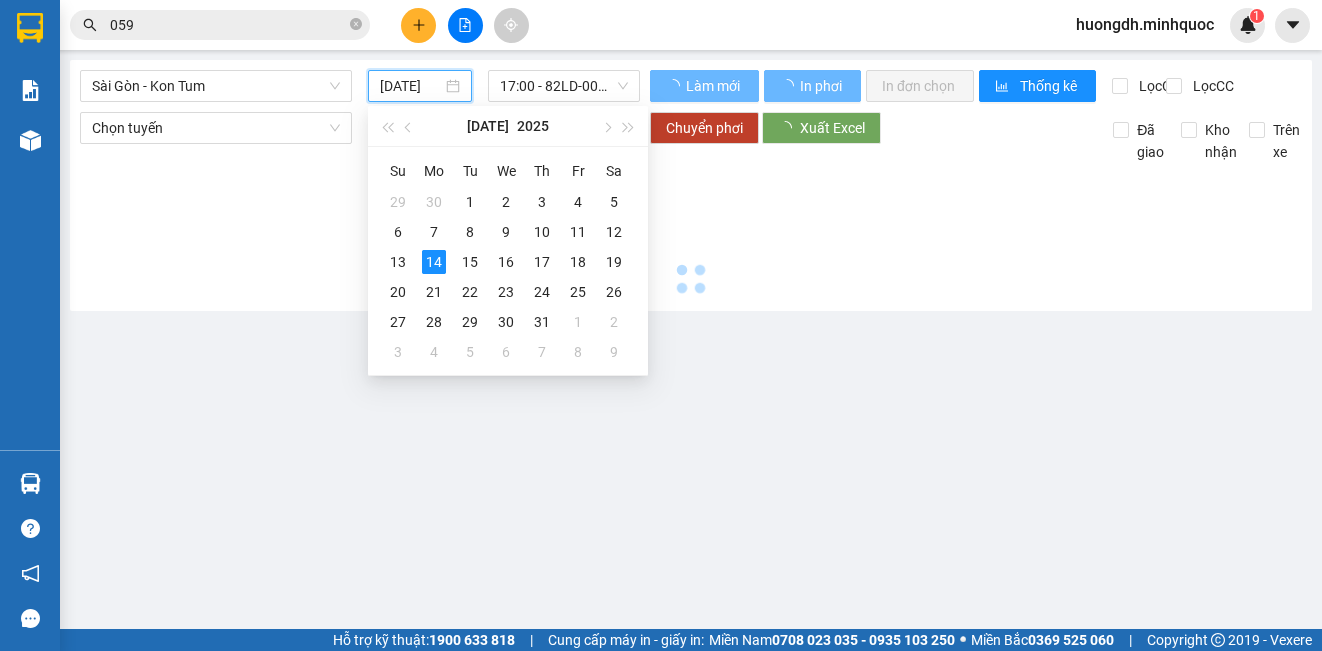 type on "[DATE]" 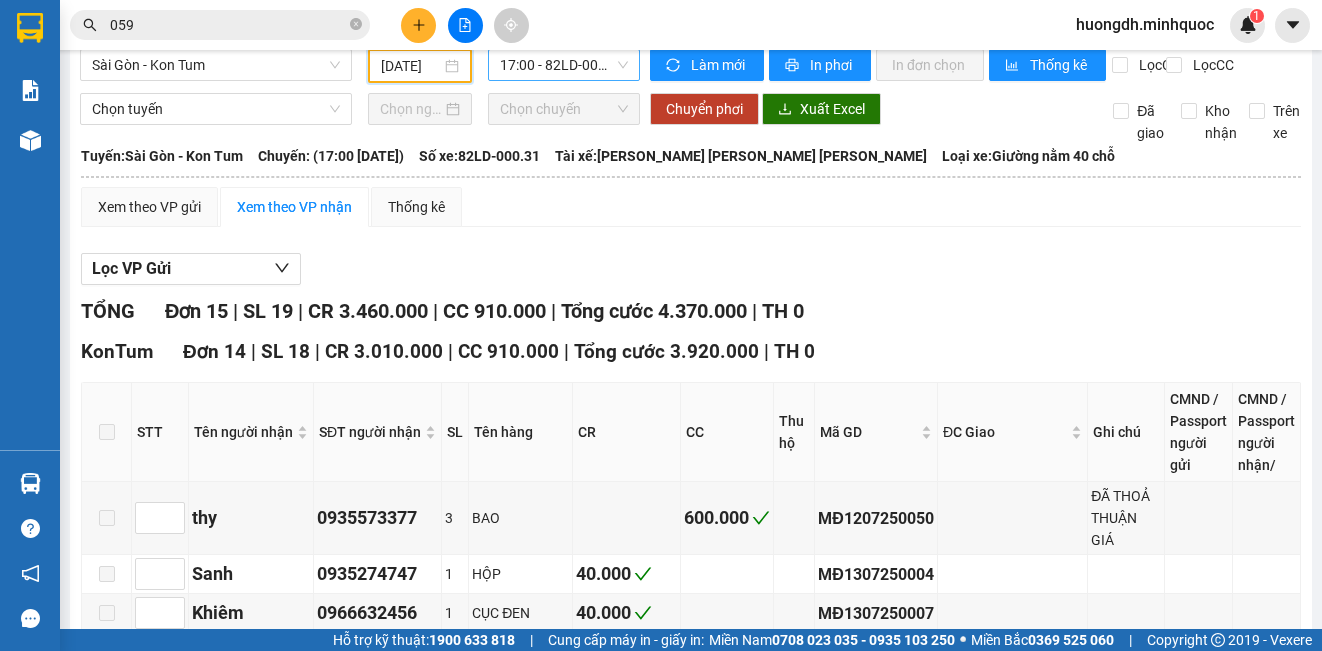 scroll, scrollTop: 0, scrollLeft: 0, axis: both 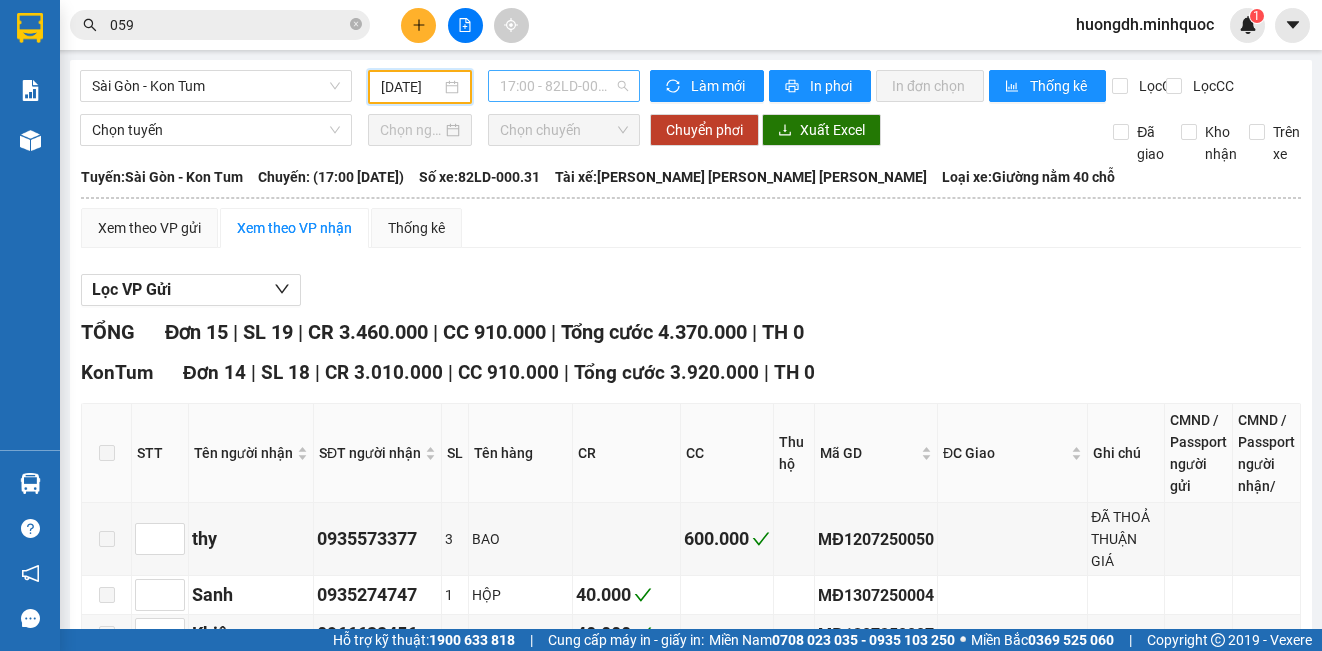 click on "17:00     - 82LD-000.31" at bounding box center [564, 86] 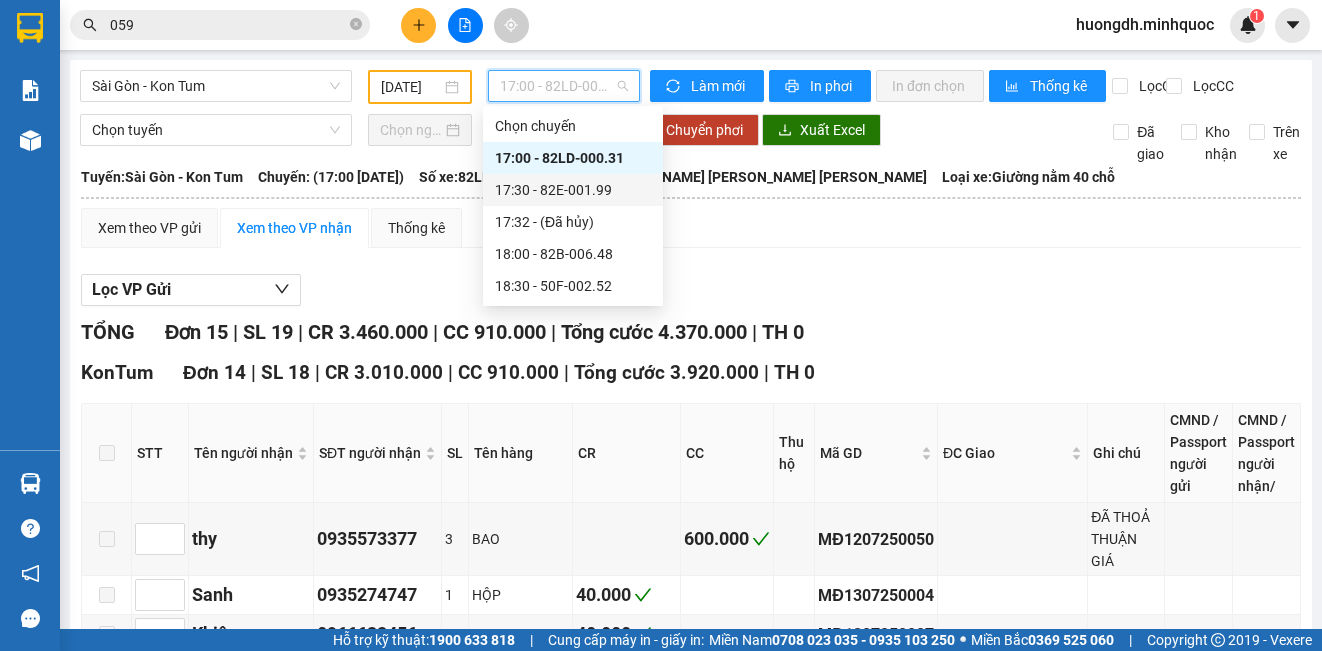 click on "17:30     - 82E-001.99" at bounding box center (573, 190) 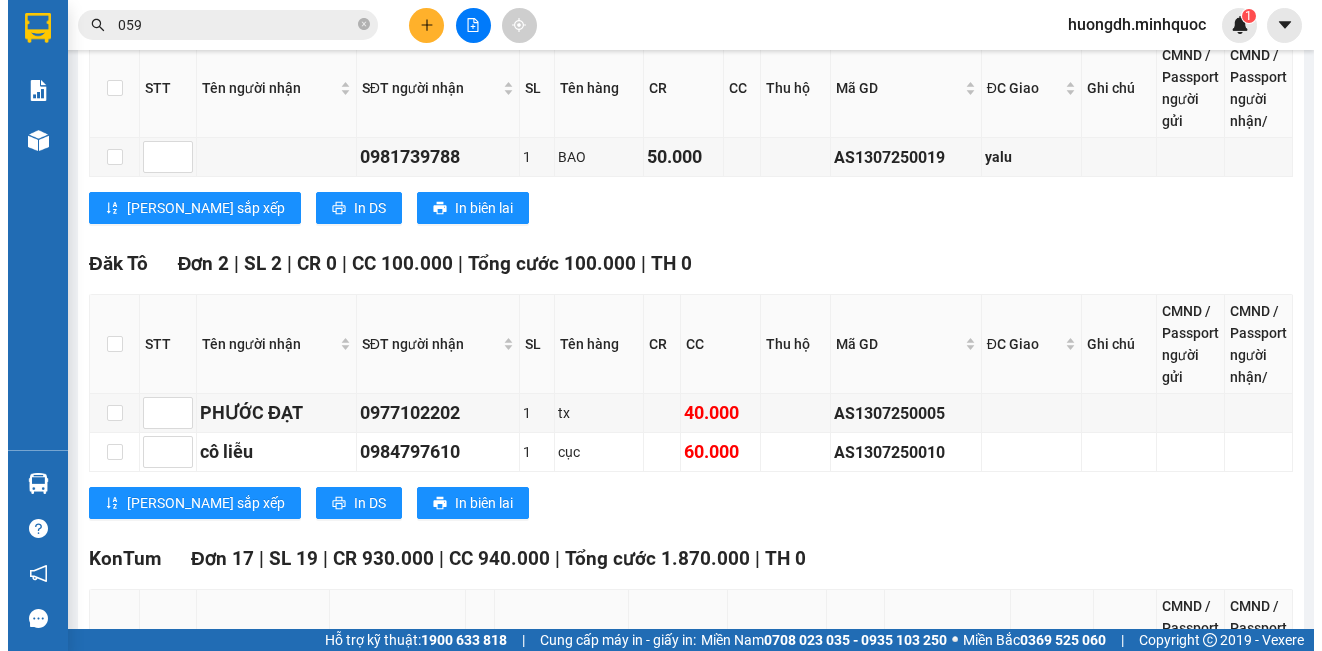 scroll, scrollTop: 0, scrollLeft: 0, axis: both 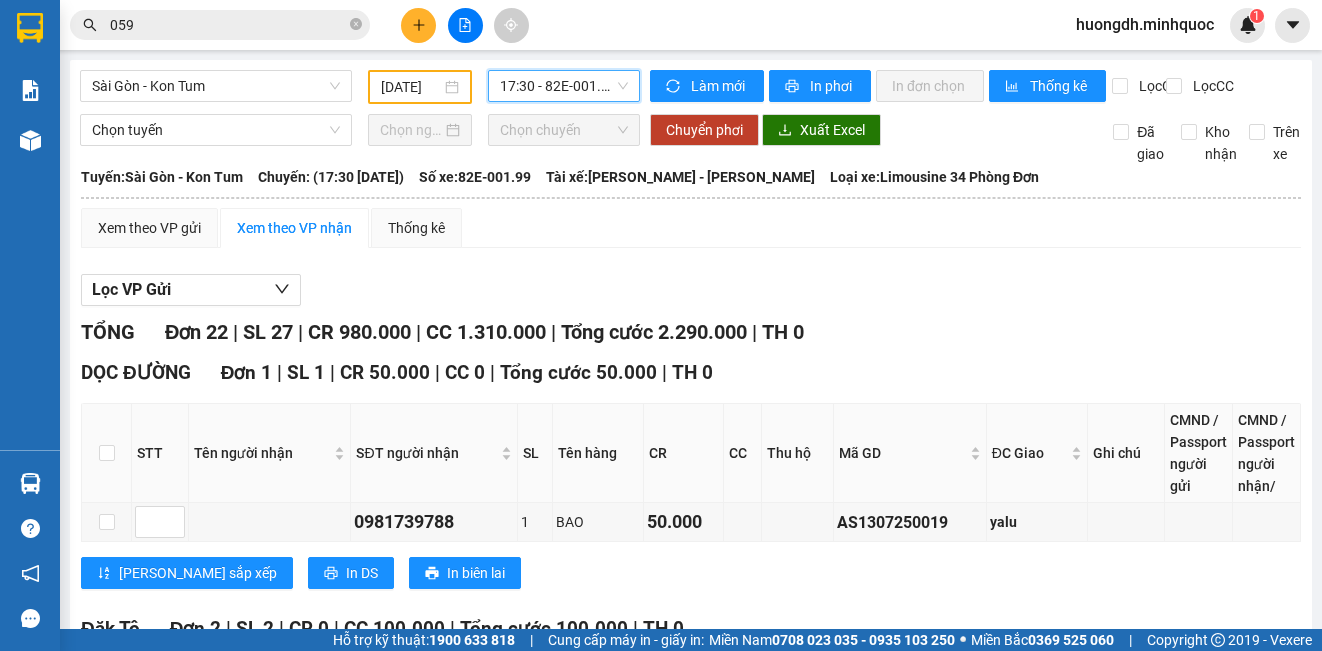 click on "17:30     - 82E-001.99" at bounding box center (564, 86) 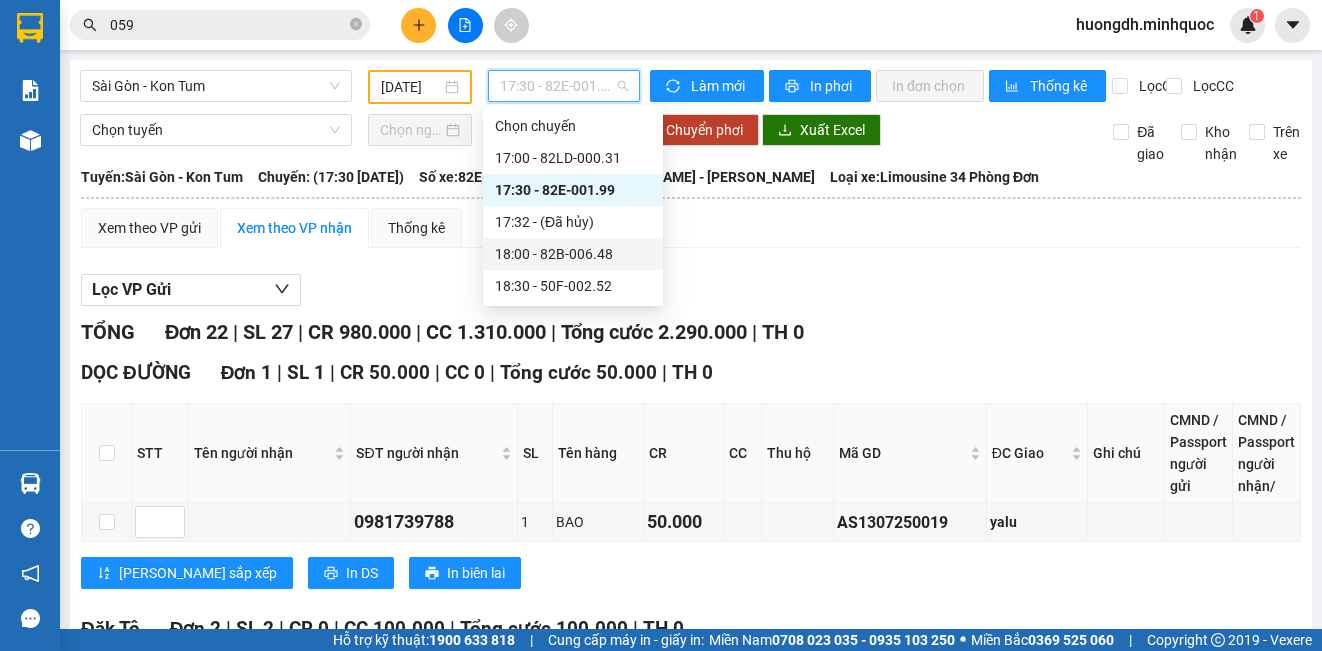click on "18:00     - 82B-006.48" at bounding box center (573, 254) 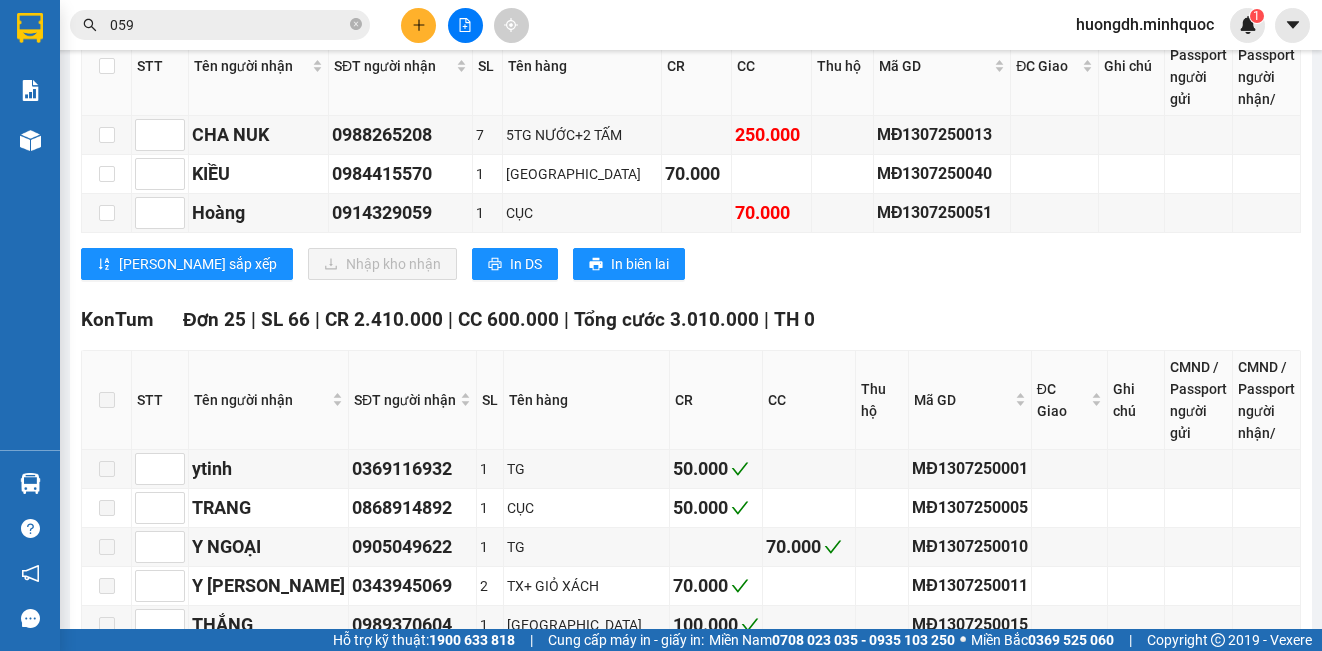 scroll, scrollTop: 900, scrollLeft: 0, axis: vertical 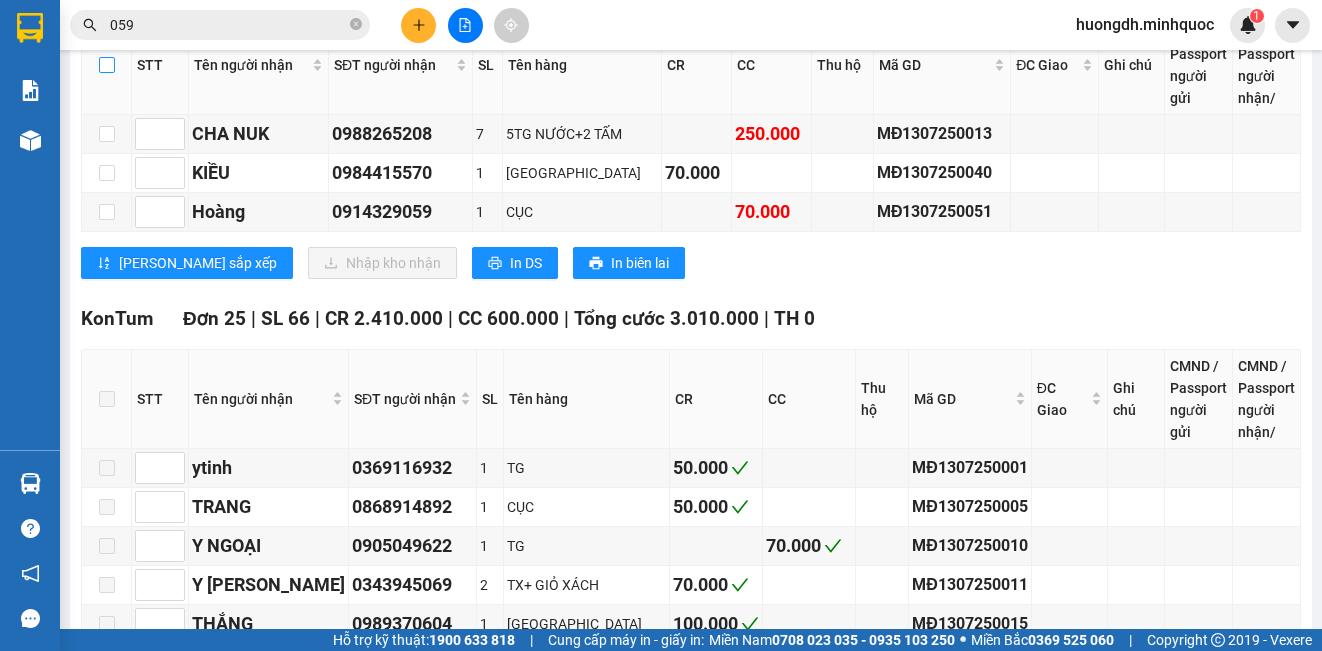 click at bounding box center (107, 65) 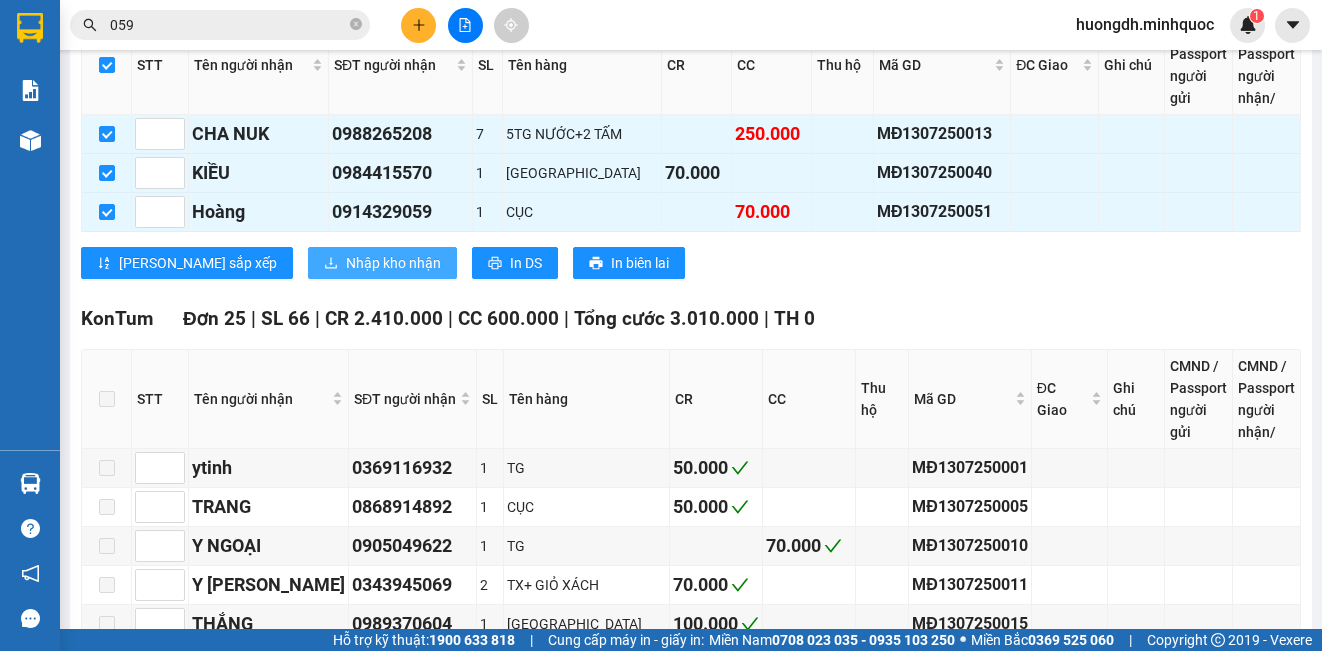 click on "Nhập kho nhận" at bounding box center [393, 263] 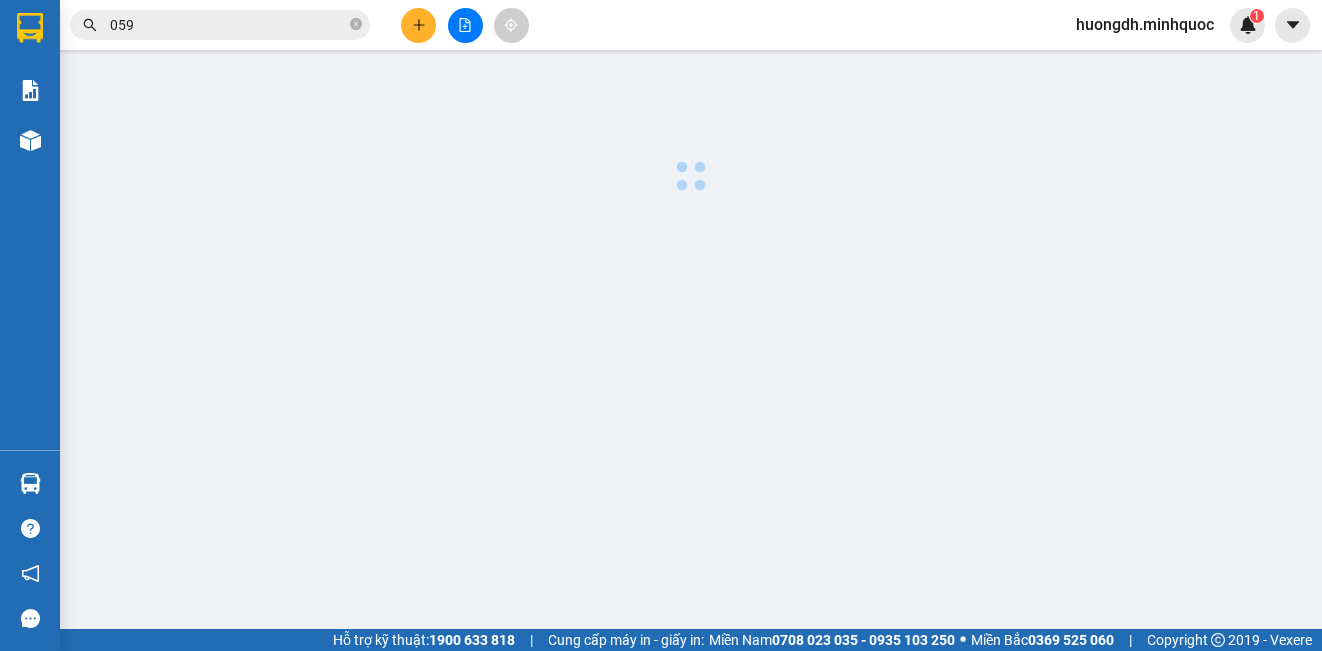 scroll, scrollTop: 0, scrollLeft: 0, axis: both 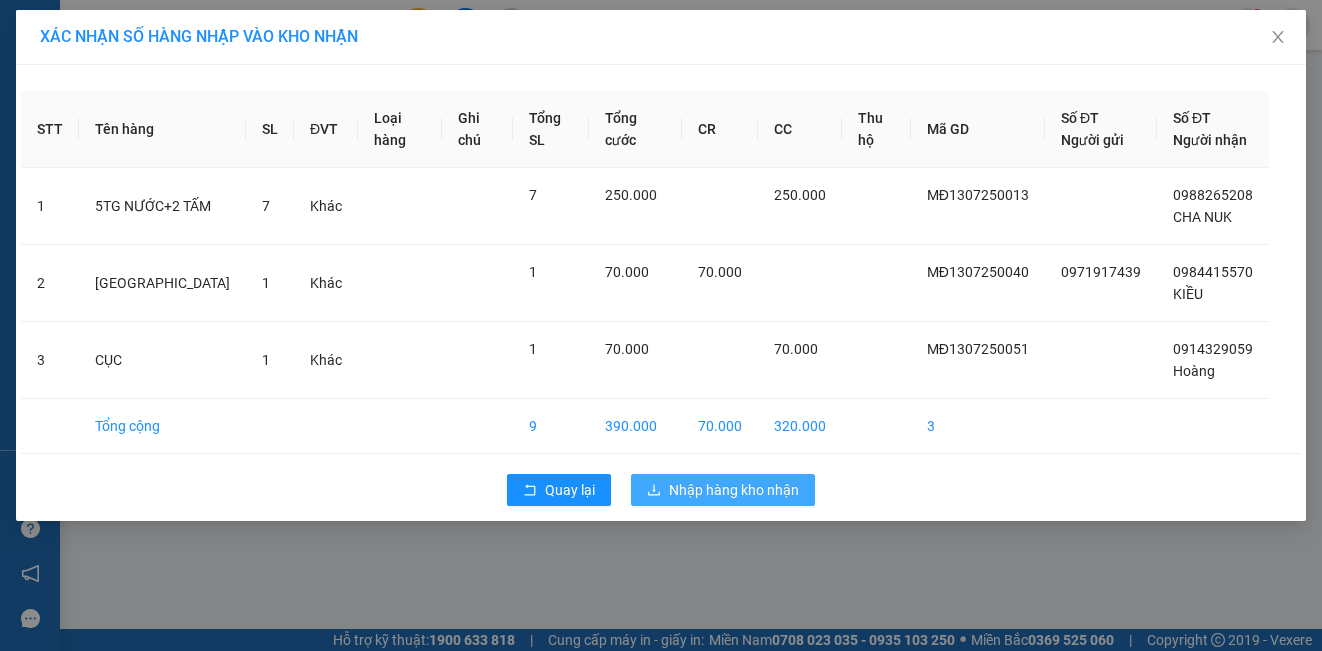 click on "Nhập hàng kho nhận" at bounding box center (734, 490) 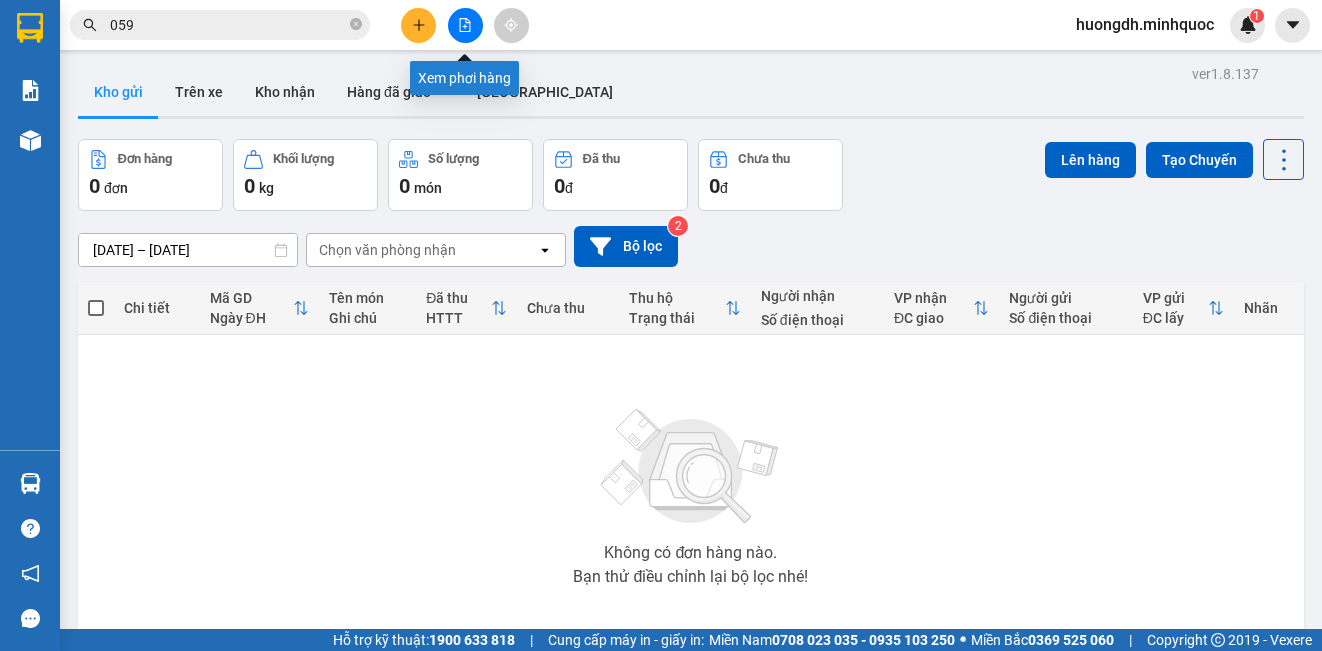 click 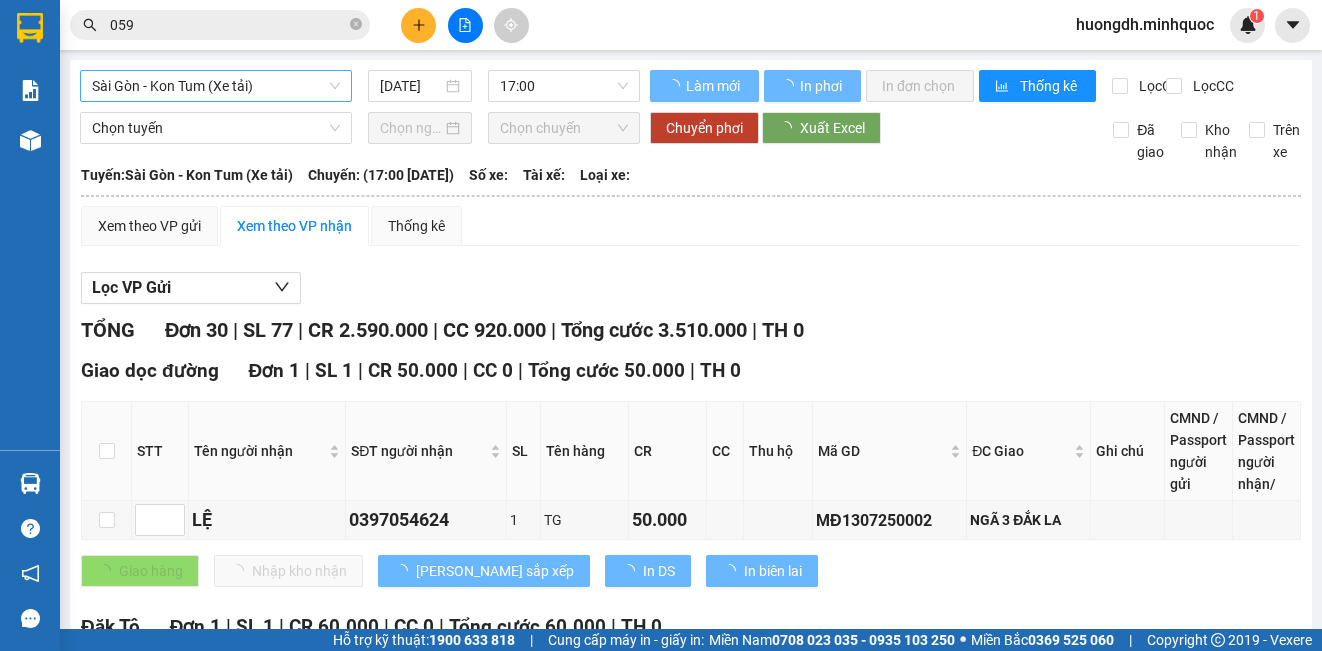 type on "[DATE]" 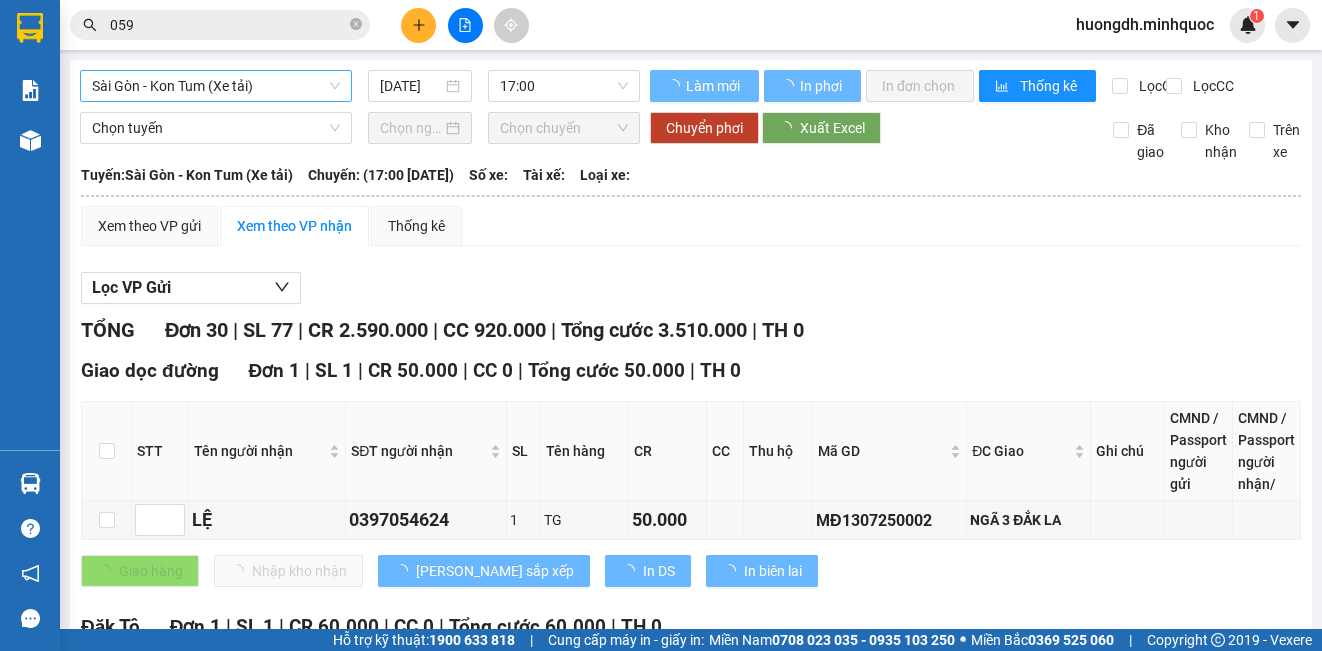 click on "Sài Gòn - Kon Tum (Xe tải)" at bounding box center (216, 86) 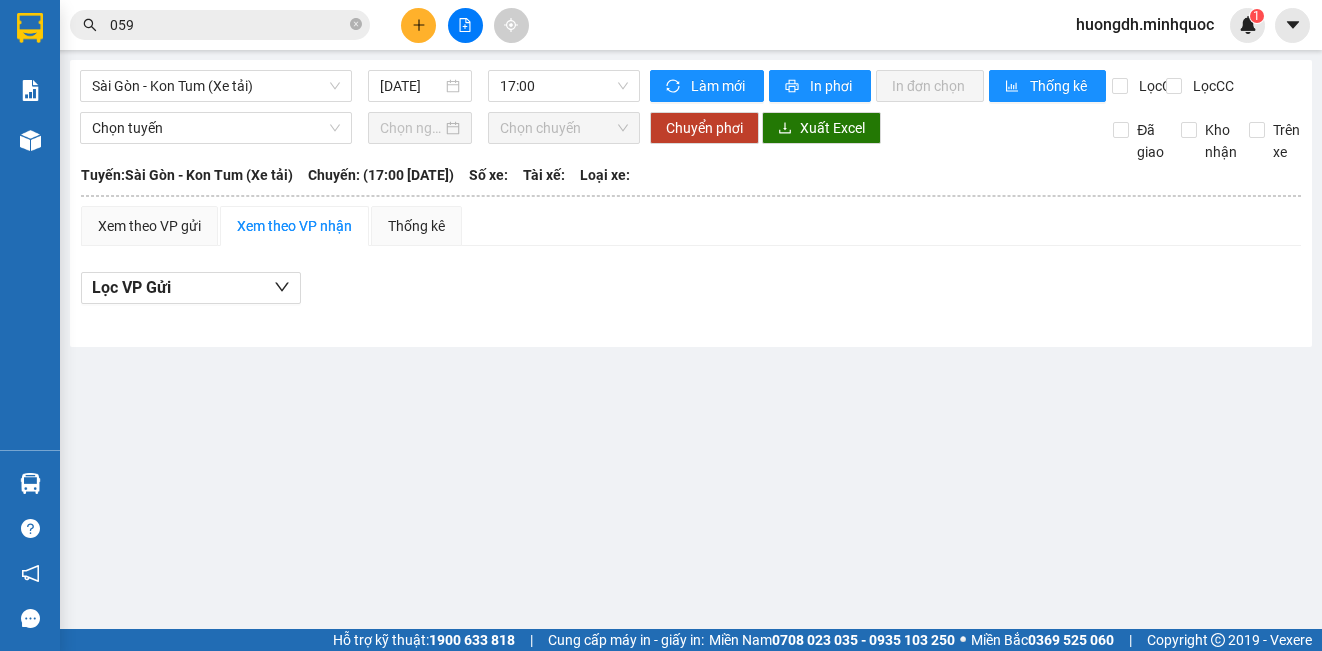click on "[GEOGRAPHIC_DATA] - Kon Tum (Xe tải) [DATE] 17:00     [PERSON_NAME] mới In phơi In [PERSON_NAME] Thống kê Lọc  CR Lọc  [PERSON_NAME] [PERSON_NAME] chuyến Chuyển phơi Xuất Excel Đã giao [PERSON_NAME] Trên xe [PERSON_NAME]   02603 855 855, 0903511350   649 [PERSON_NAME], [PERSON_NAME] Tum [PERSON_NAME] HÀNG 09:44 [DATE] [GEOGRAPHIC_DATA]:  [GEOGRAPHIC_DATA] - Kon Tum (Xe tải) [GEOGRAPHIC_DATA]:   (17:00 [DATE]) [GEOGRAPHIC_DATA]:  [GEOGRAPHIC_DATA] - Kon Tum (Xe tải) [GEOGRAPHIC_DATA]:   (17:00 [DATE]) Số xe:  Tài xế:  [PERSON_NAME] xe:  Xem theo VP gửi Xem theo [PERSON_NAME] Thống kê Lọc VP Gửi CR :   0  VNĐ CC :   0  VNĐ Thu hộ:  0  VNĐ Nhà xe [PERSON_NAME]   02603 855 855, 0903511350   [GEOGRAPHIC_DATA][PERSON_NAME], [PERSON_NAME] Tum [PERSON_NAME] HÀNG [PERSON_NAME] xe Đăk Hà  -  09:44 [DATE] [PERSON_NAME]:  [GEOGRAPHIC_DATA] - Kon Tum (Xe tải) Chuyến:   (17:00 [DATE]) STT Tên người [PERSON_NAME] SĐT người [PERSON_NAME] Tên hàng CR CC Thu hộ Mã GD ĐC Giao Ghi chú CMND / Passport người gửi CMND / Passport người [PERSON_NAME]/ Ký [PERSON_NAME] :   0  VNĐ CC" at bounding box center [691, 203] 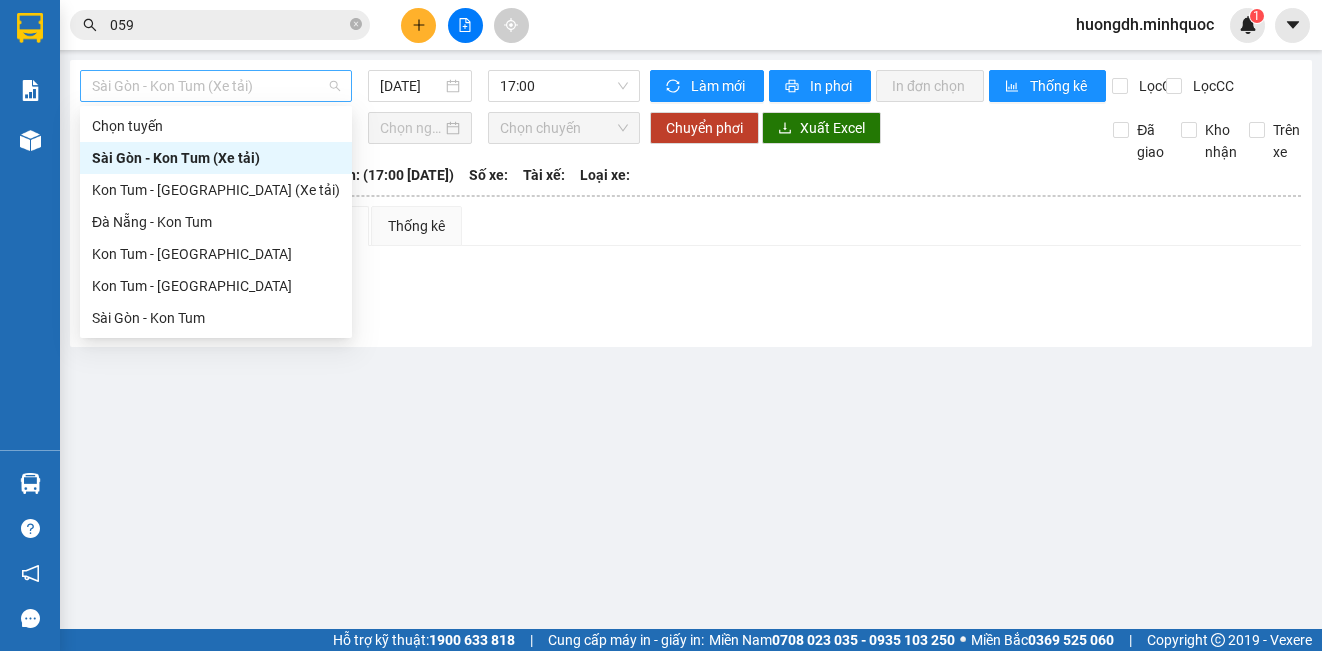 click on "Sài Gòn - Kon Tum (Xe tải)" at bounding box center (216, 86) 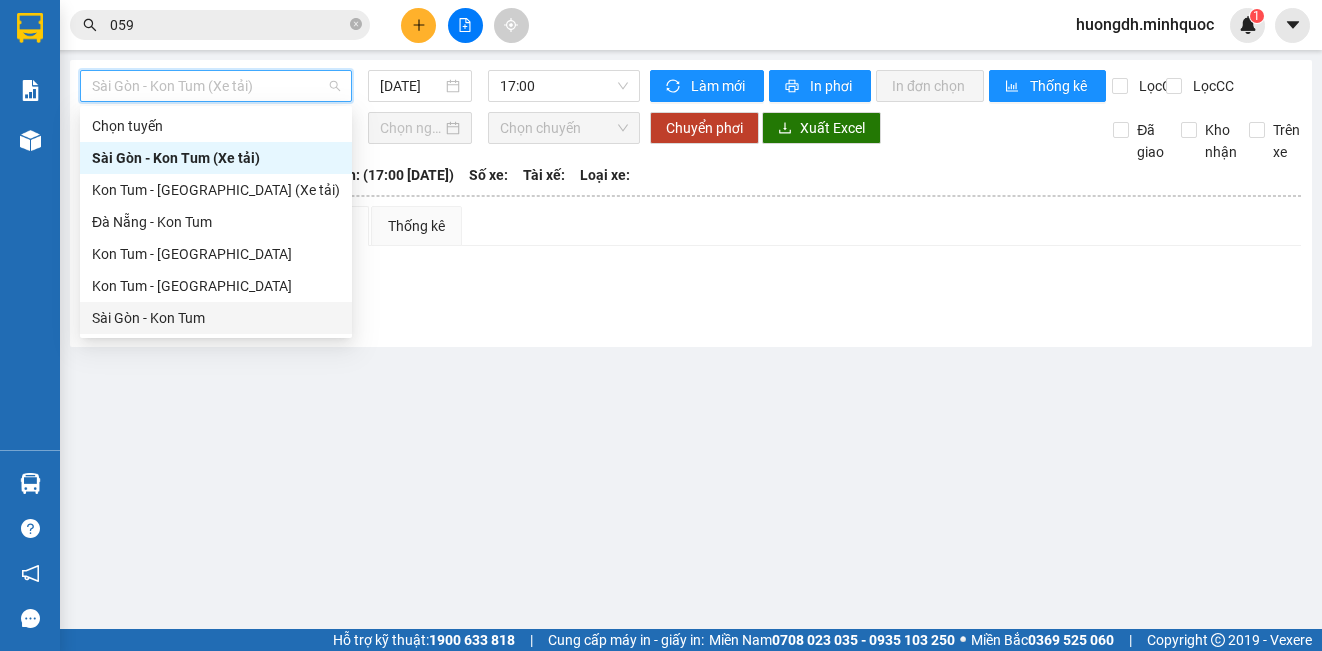 click on "Sài Gòn - Kon Tum" at bounding box center (216, 318) 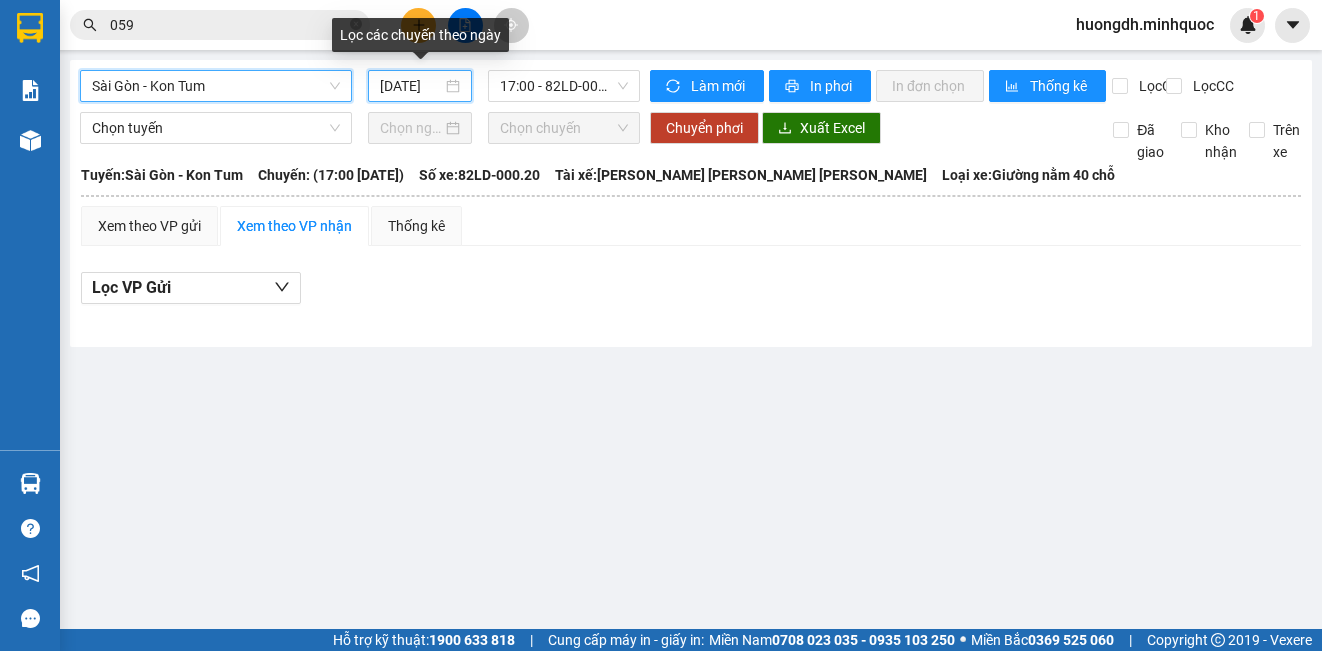 click on "[DATE]" at bounding box center [411, 86] 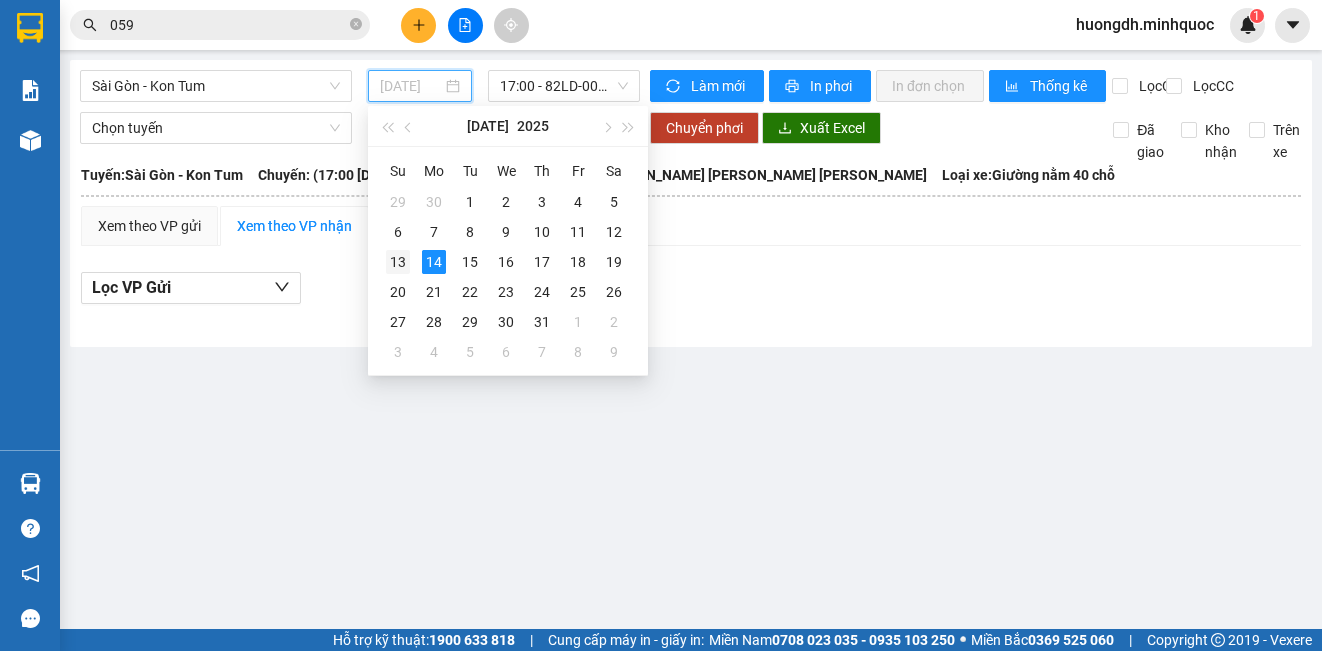 click on "13" at bounding box center (398, 262) 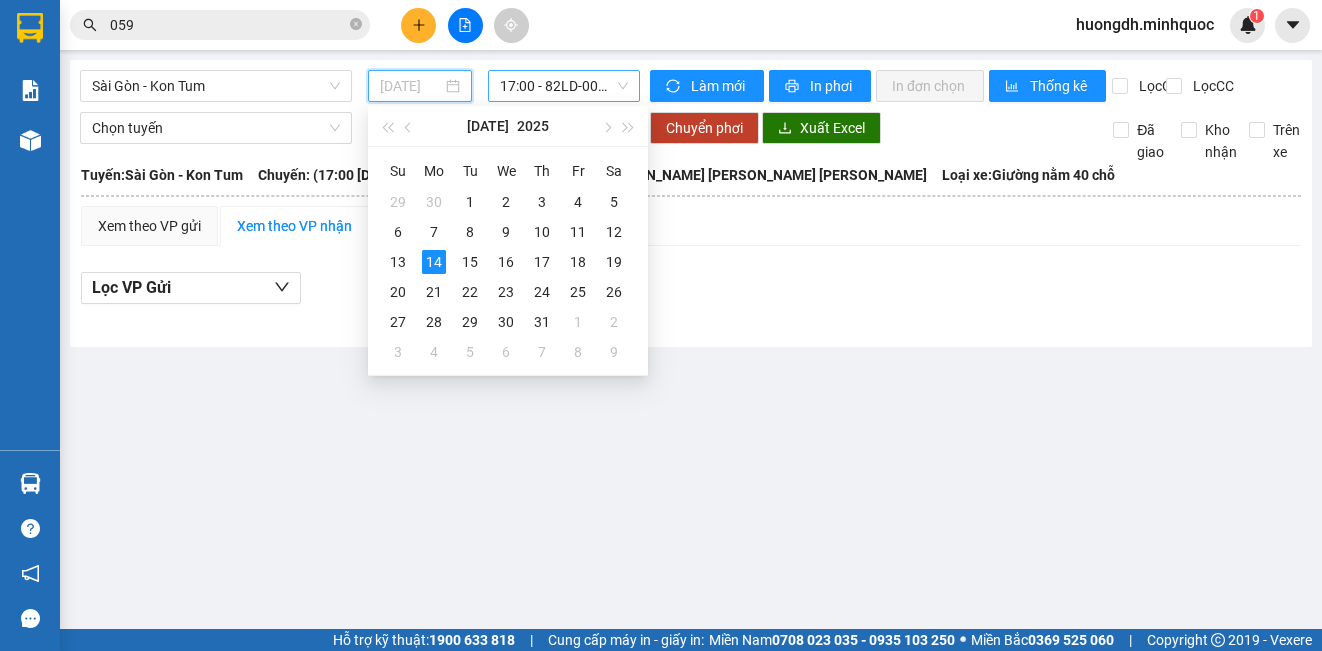 type on "[DATE]" 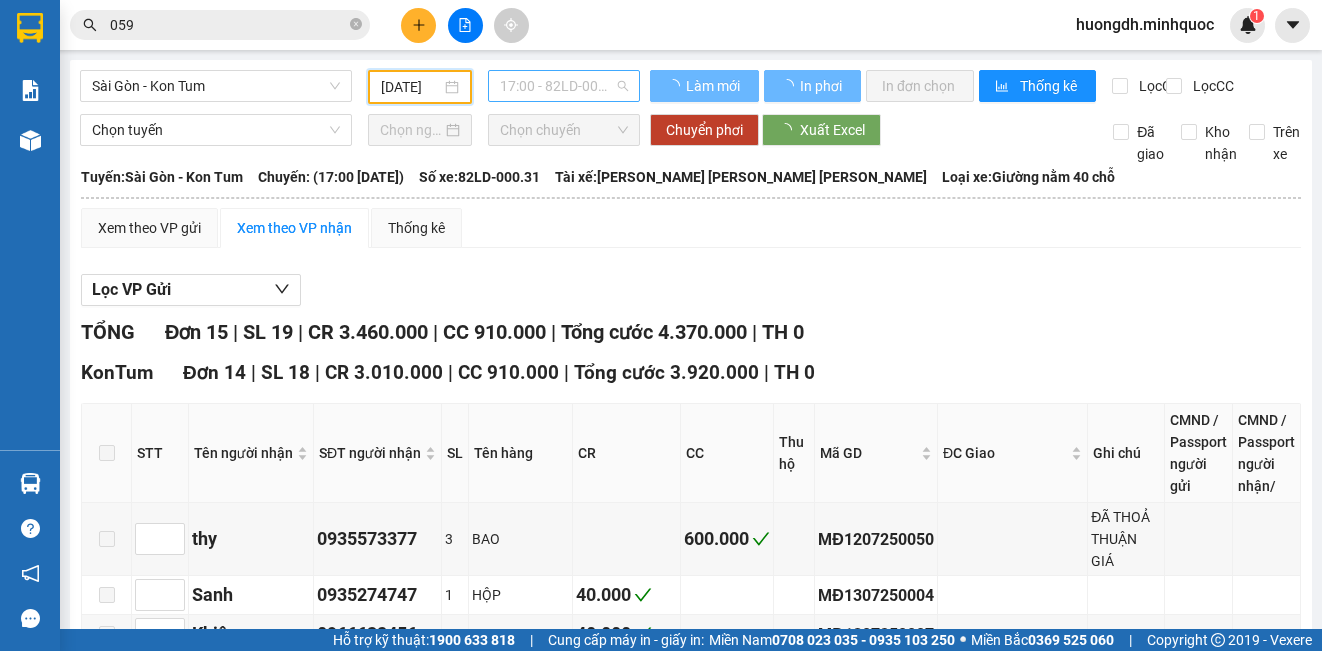 click on "17:00     - 82LD-000.31" at bounding box center [564, 86] 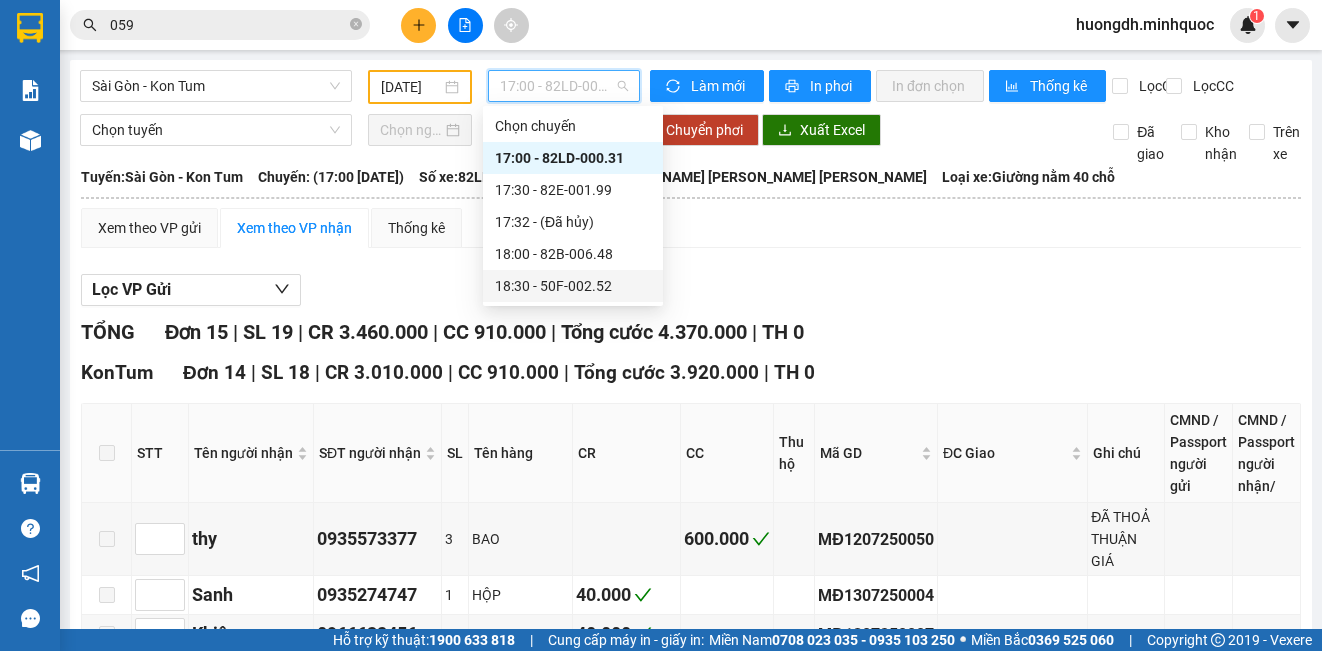 click on "18:30     - 50F-002.52" at bounding box center [573, 286] 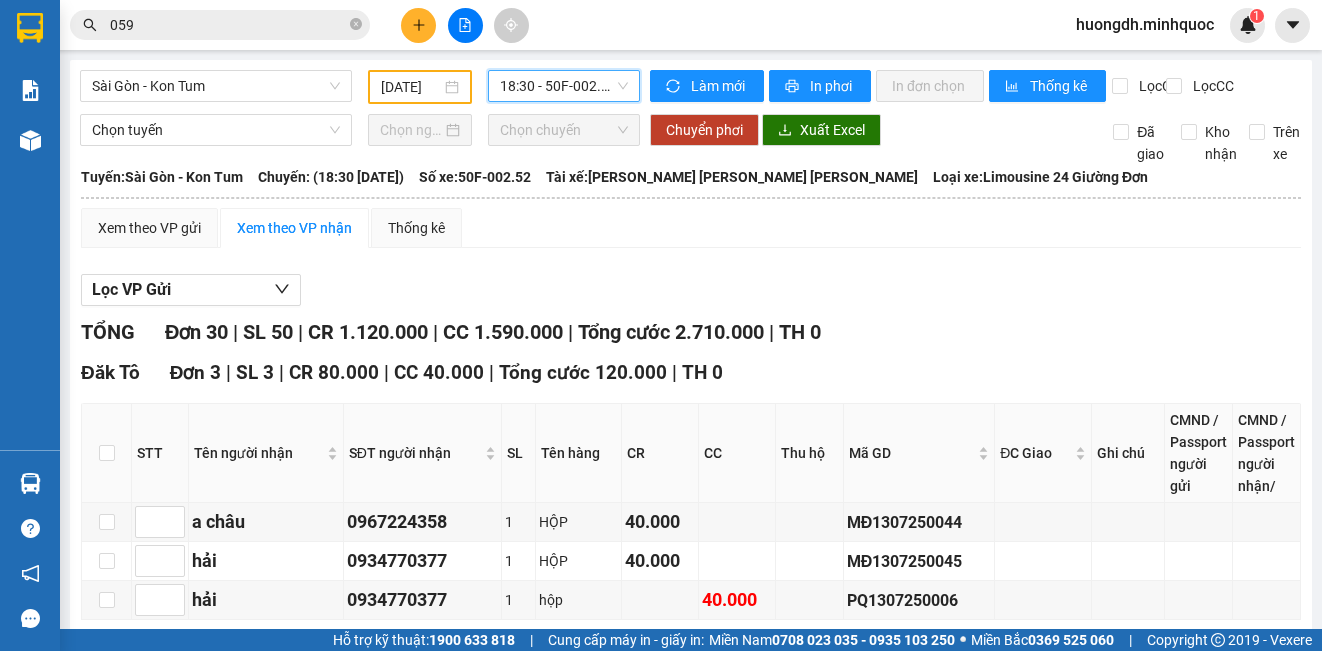 click on "Đăk Tô Đơn   3 | SL   3 | CR   80.000 | CC   40.000 | [PERSON_NAME]   120.000 | TH   0" at bounding box center [691, 373] 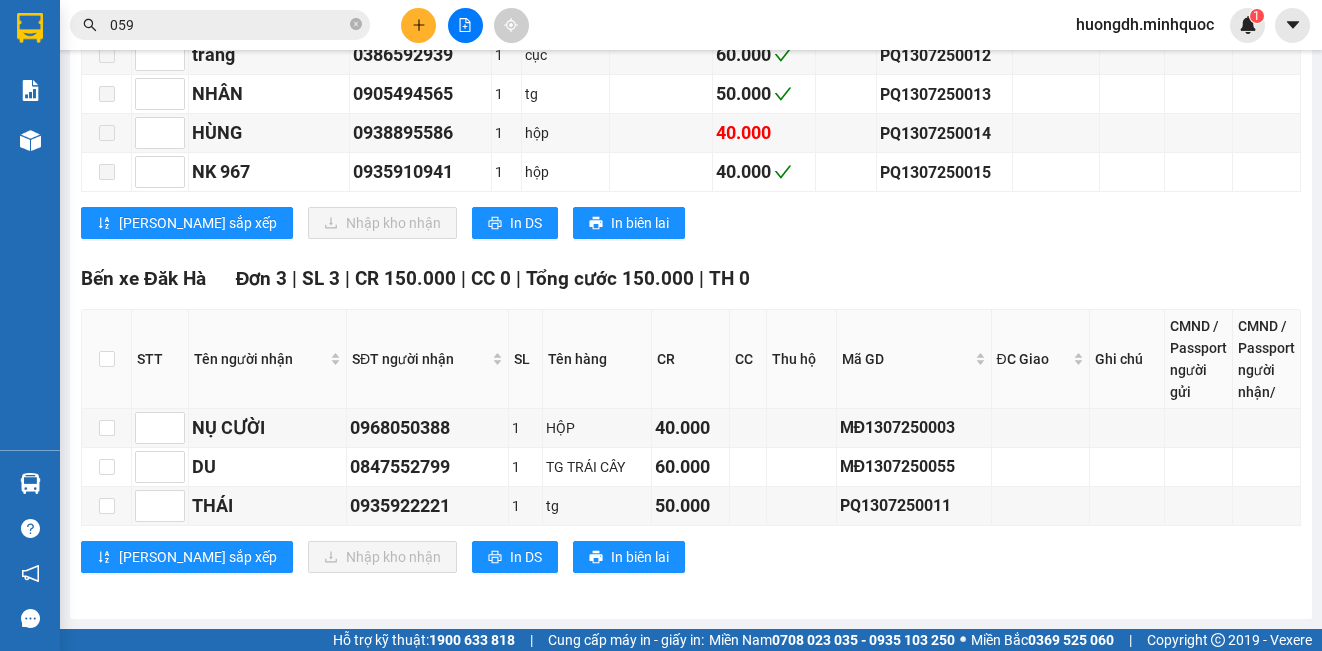 scroll, scrollTop: 1600, scrollLeft: 0, axis: vertical 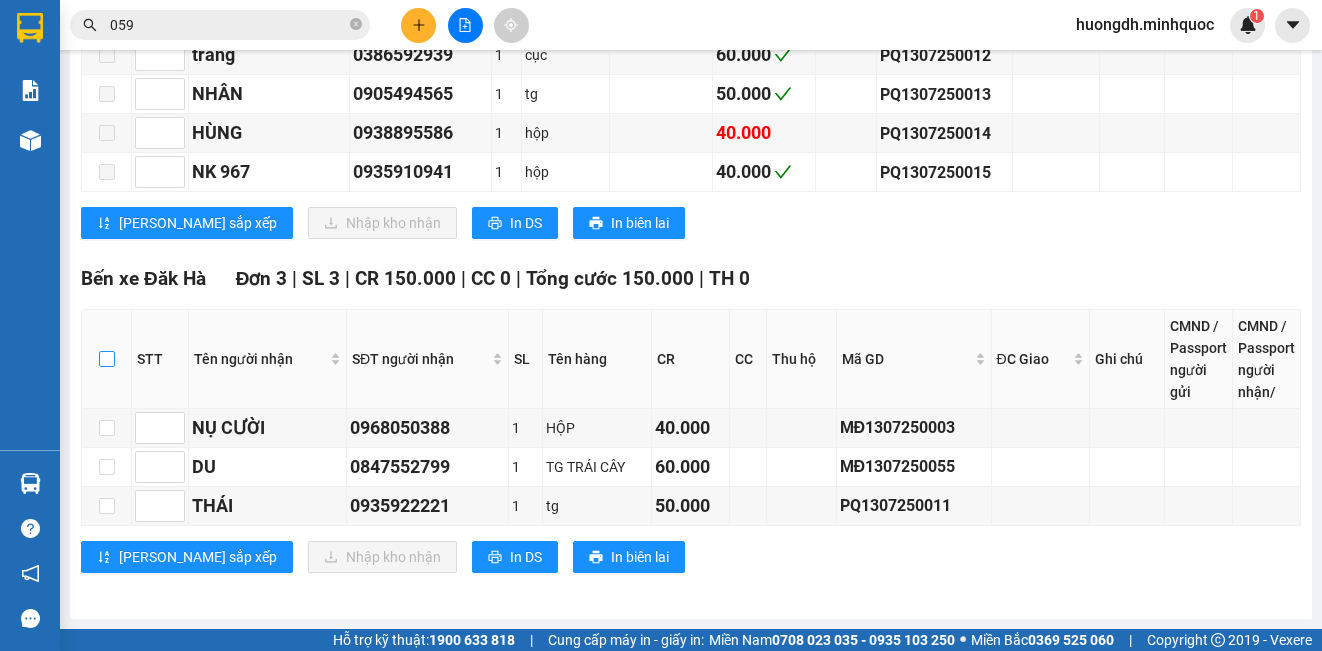 click at bounding box center (107, 359) 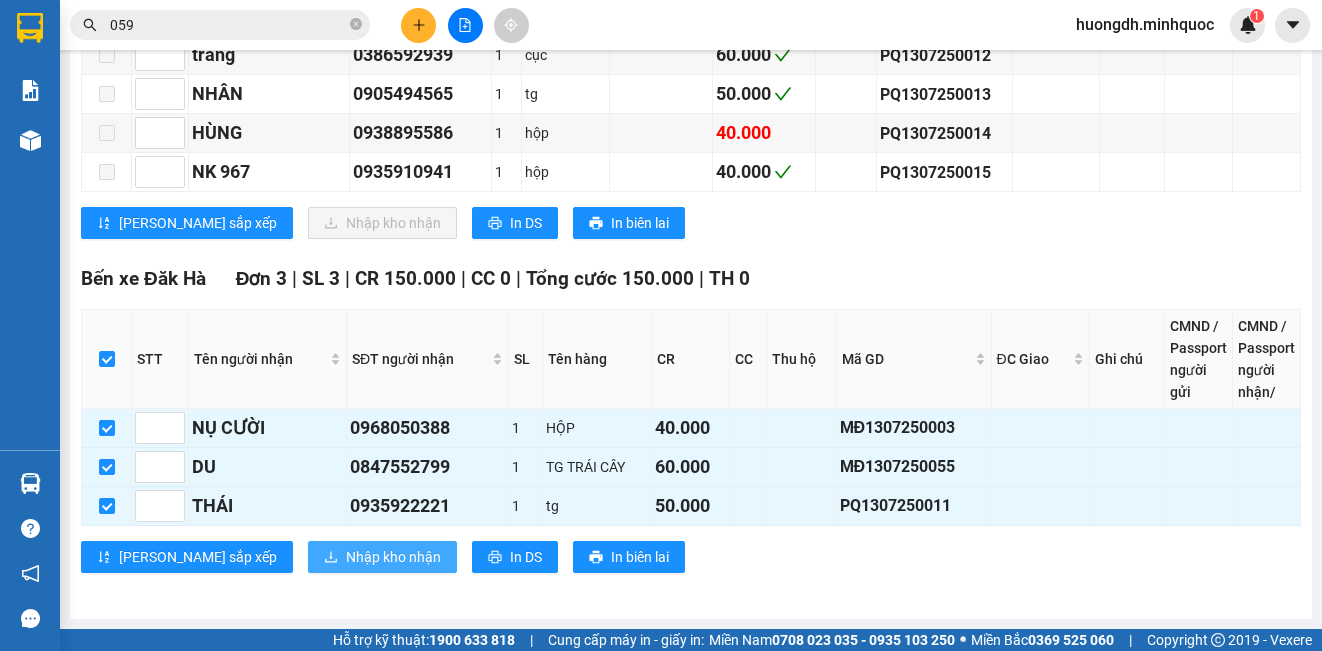 click on "Nhập kho nhận" at bounding box center [382, 557] 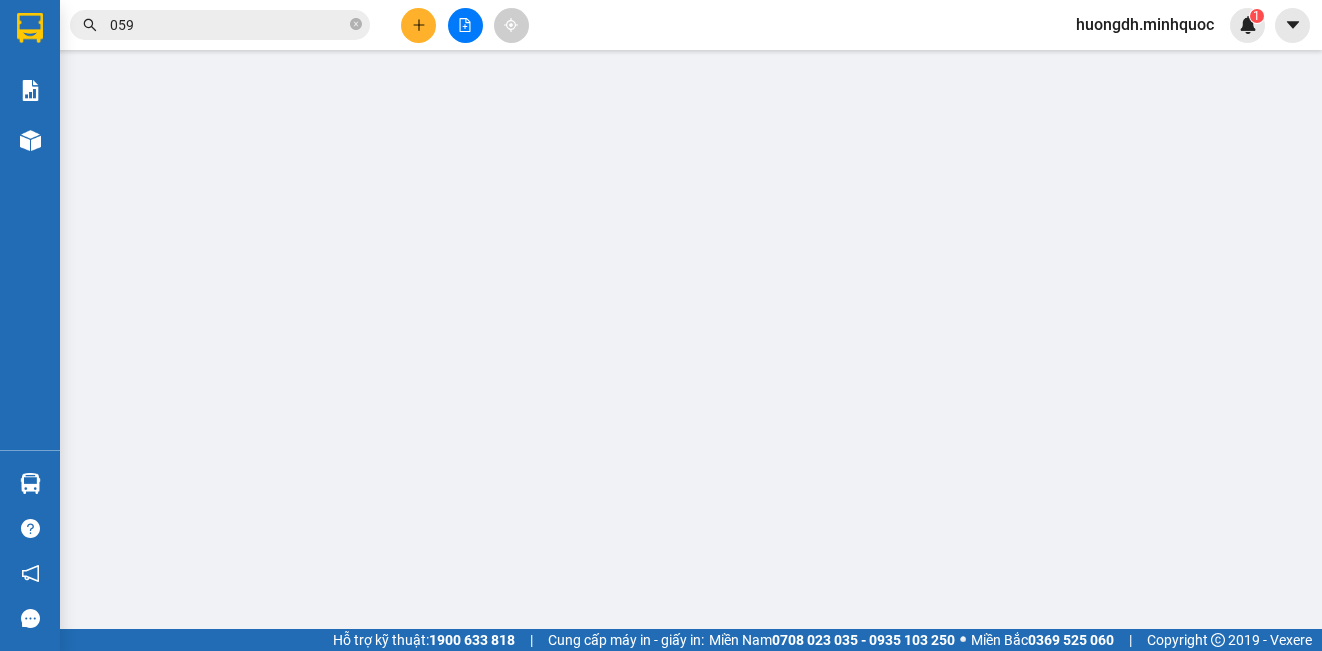 scroll, scrollTop: 0, scrollLeft: 0, axis: both 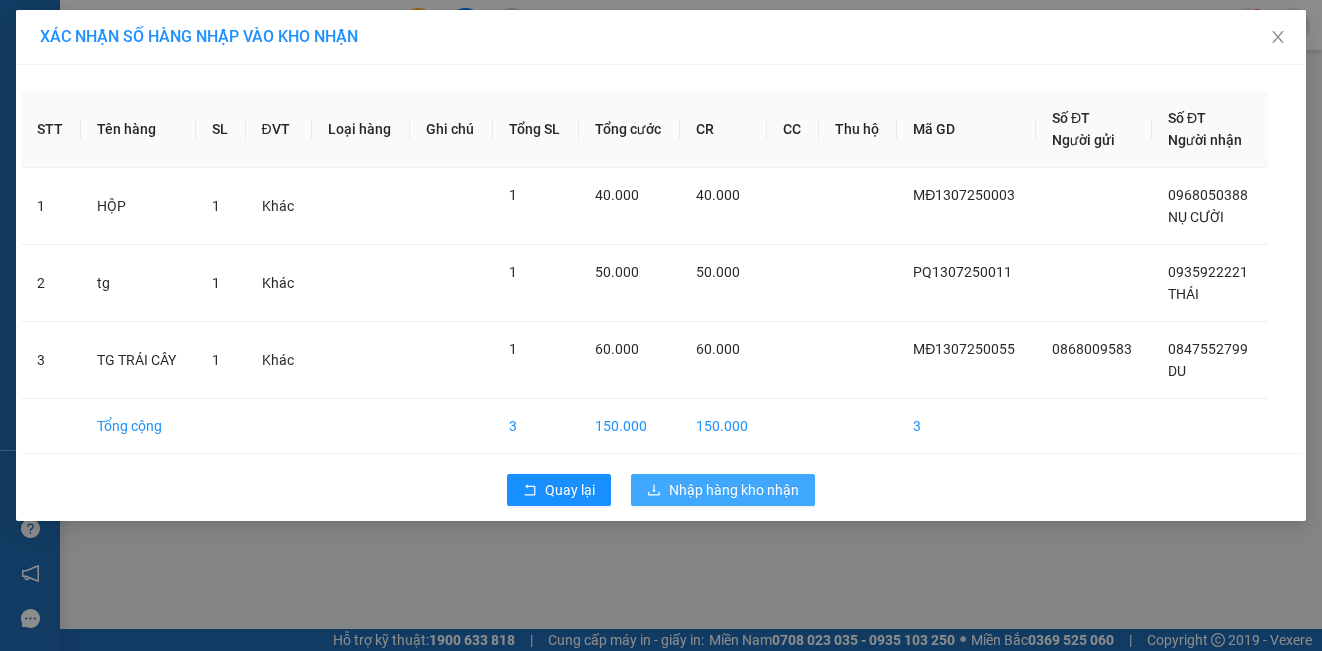 click on "Nhập hàng kho nhận" at bounding box center (723, 490) 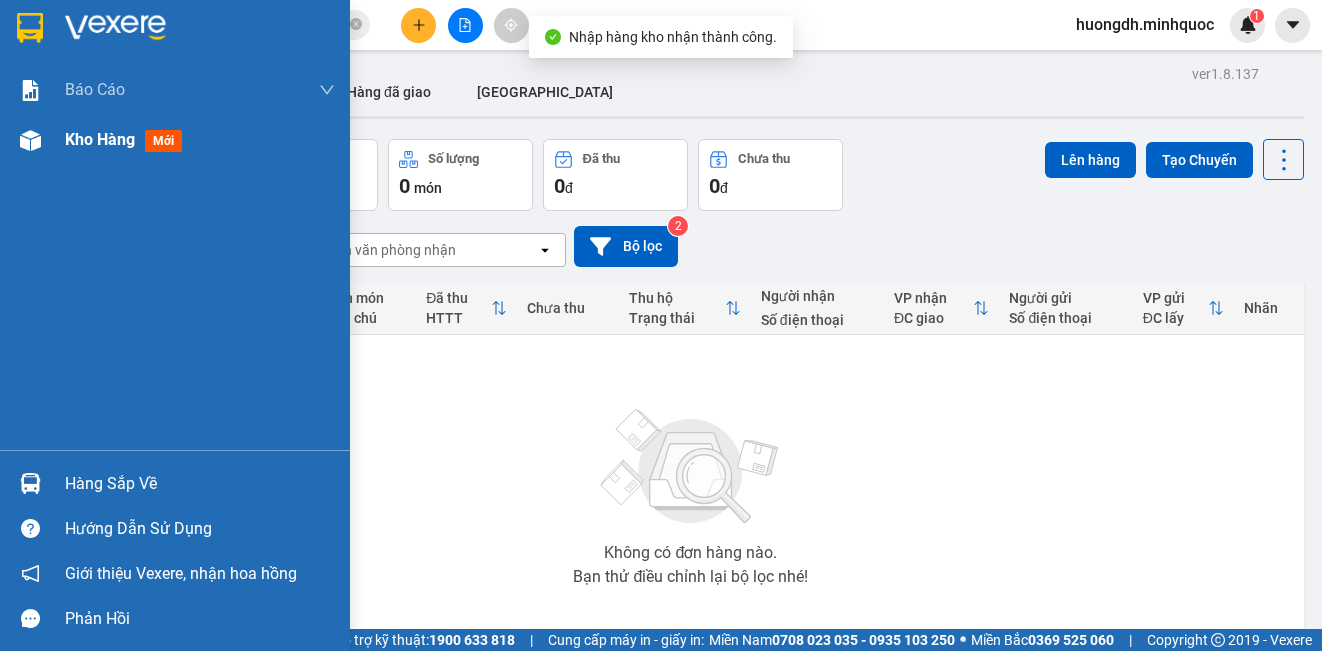 click at bounding box center (30, 140) 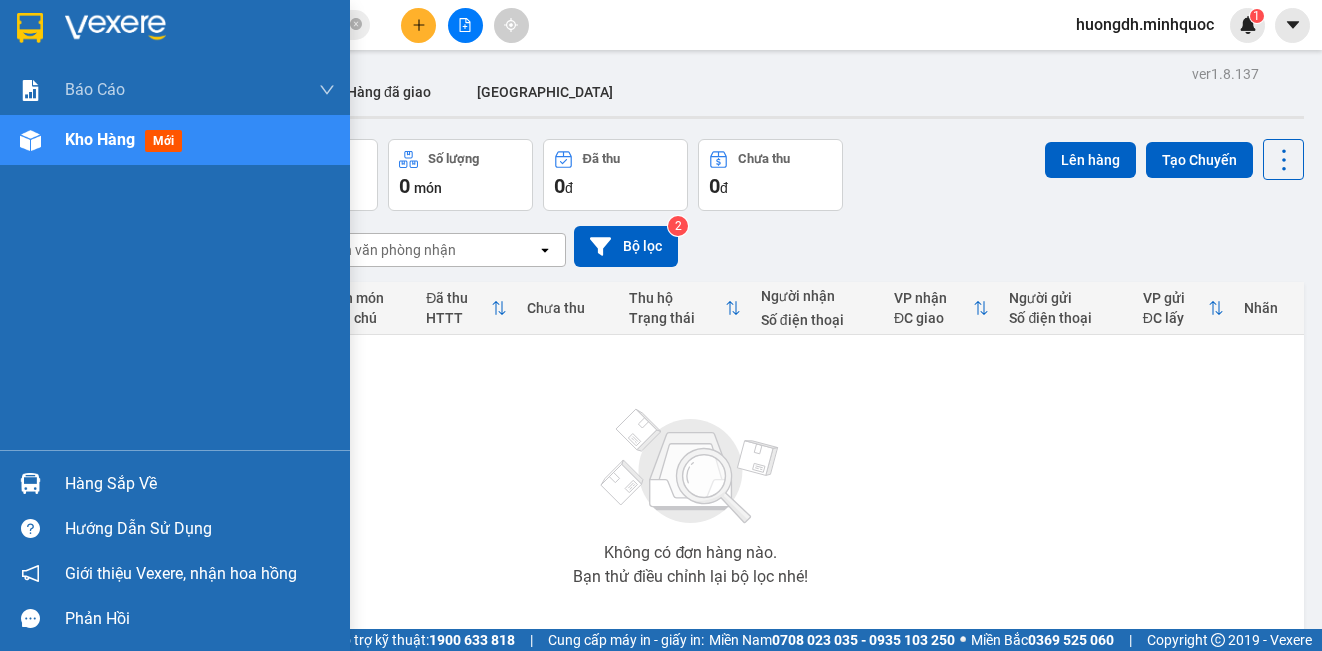 click at bounding box center [30, 140] 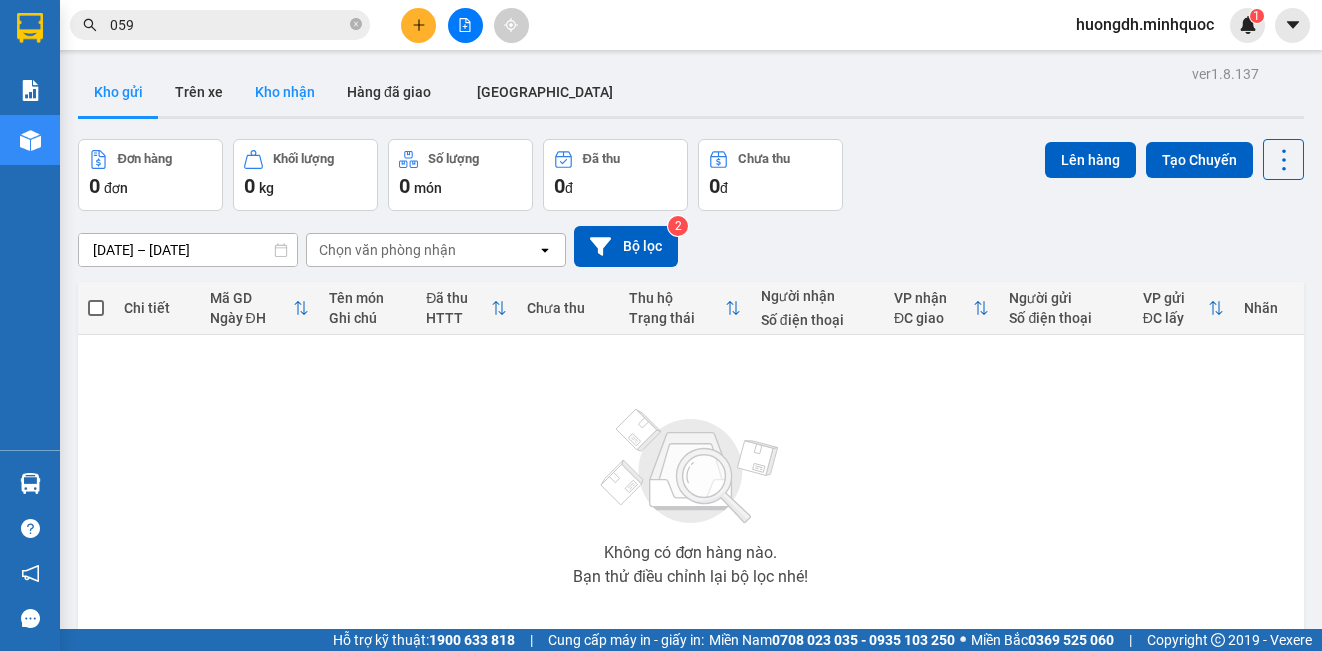 click on "Kho nhận" at bounding box center [285, 92] 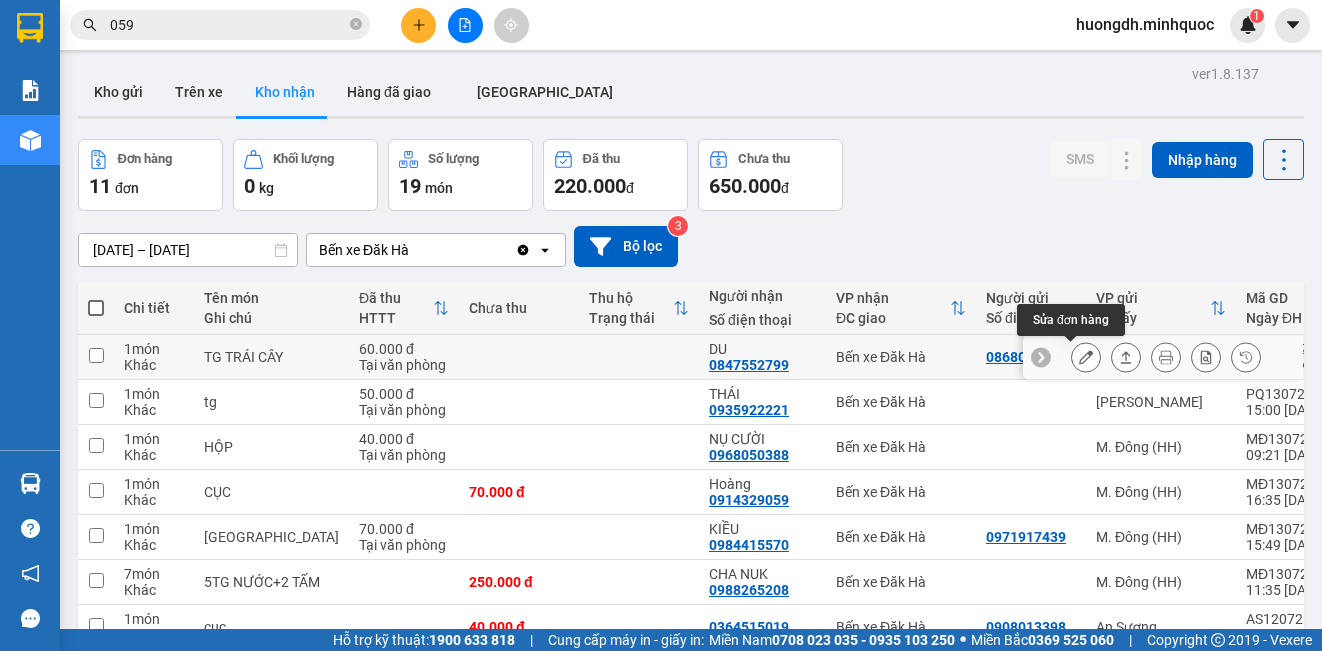 click at bounding box center [1086, 357] 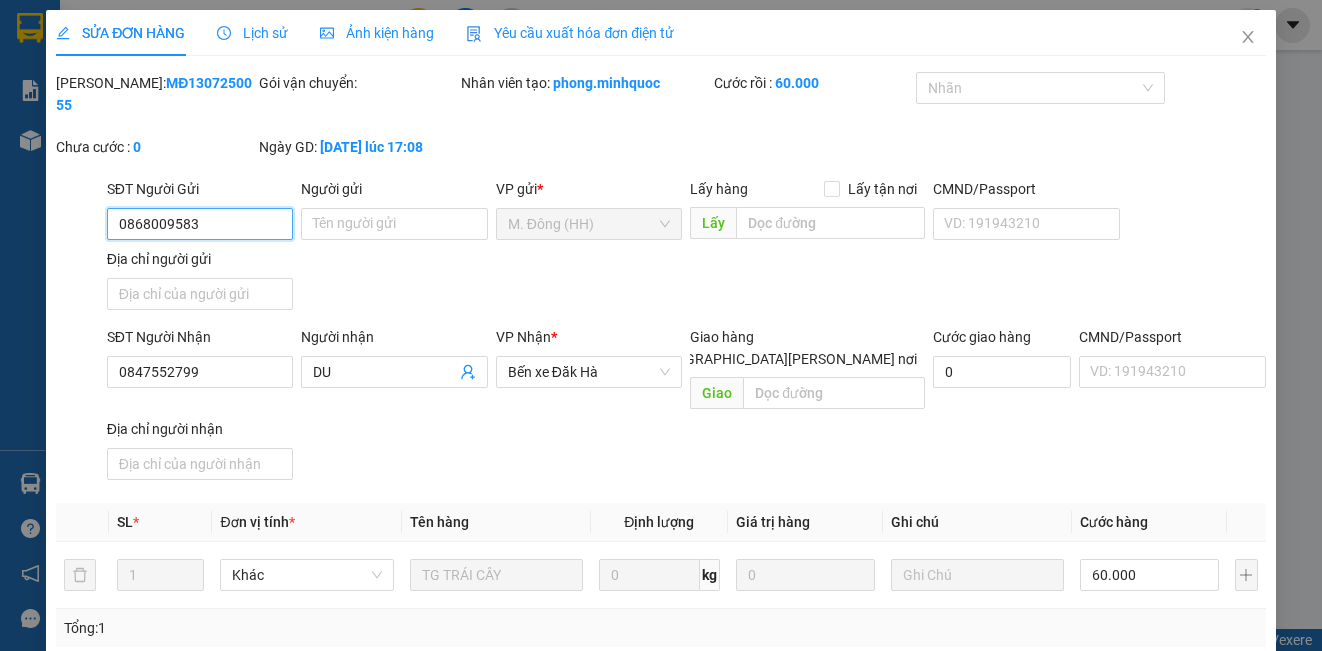 type on "0868009583" 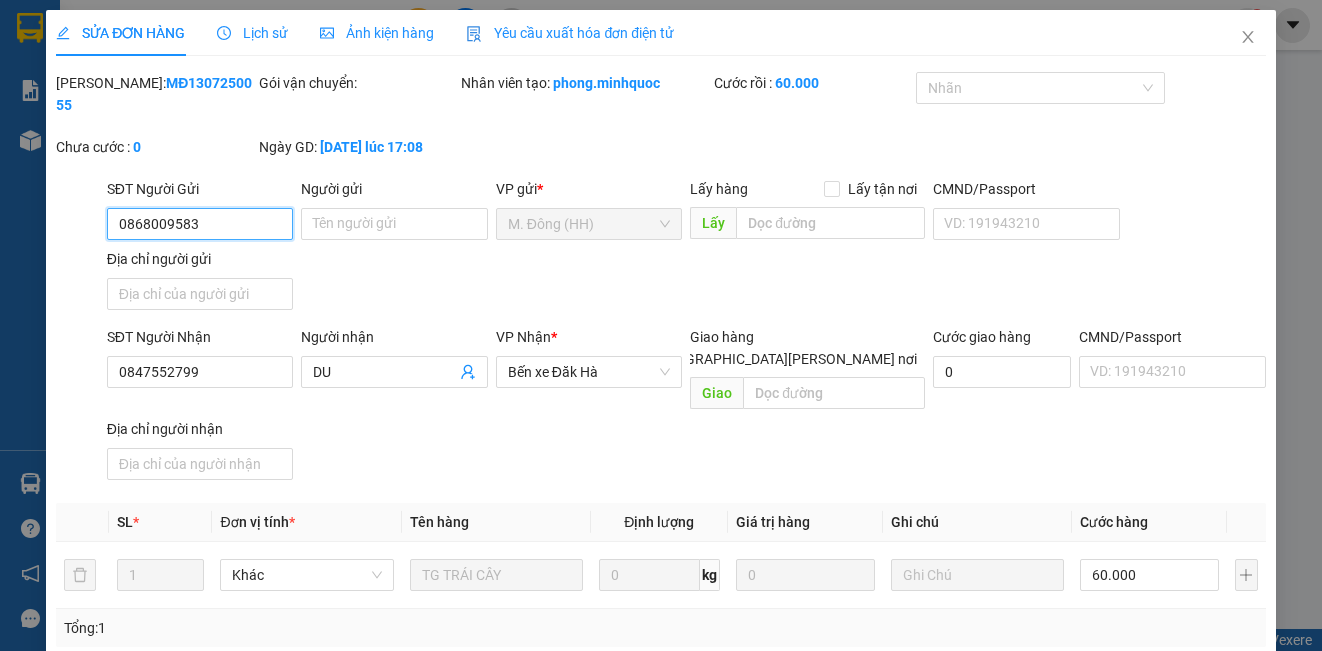 scroll, scrollTop: 223, scrollLeft: 0, axis: vertical 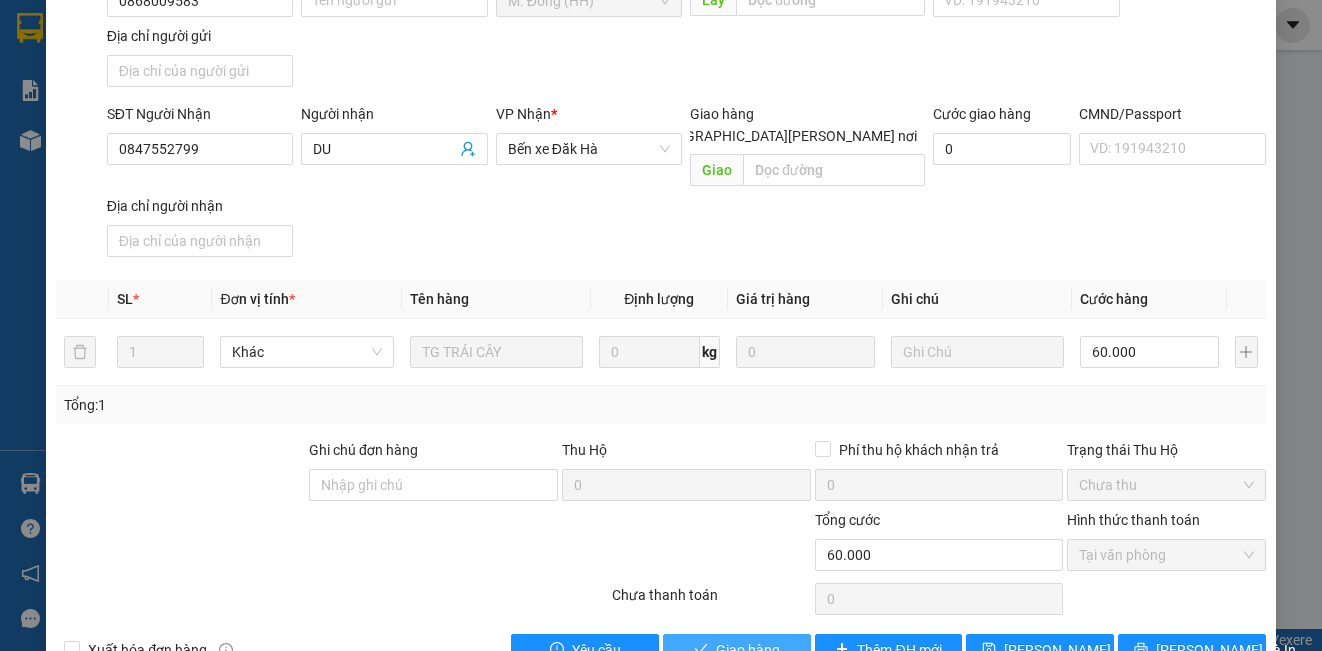 click on "Giao hàng" at bounding box center [748, 650] 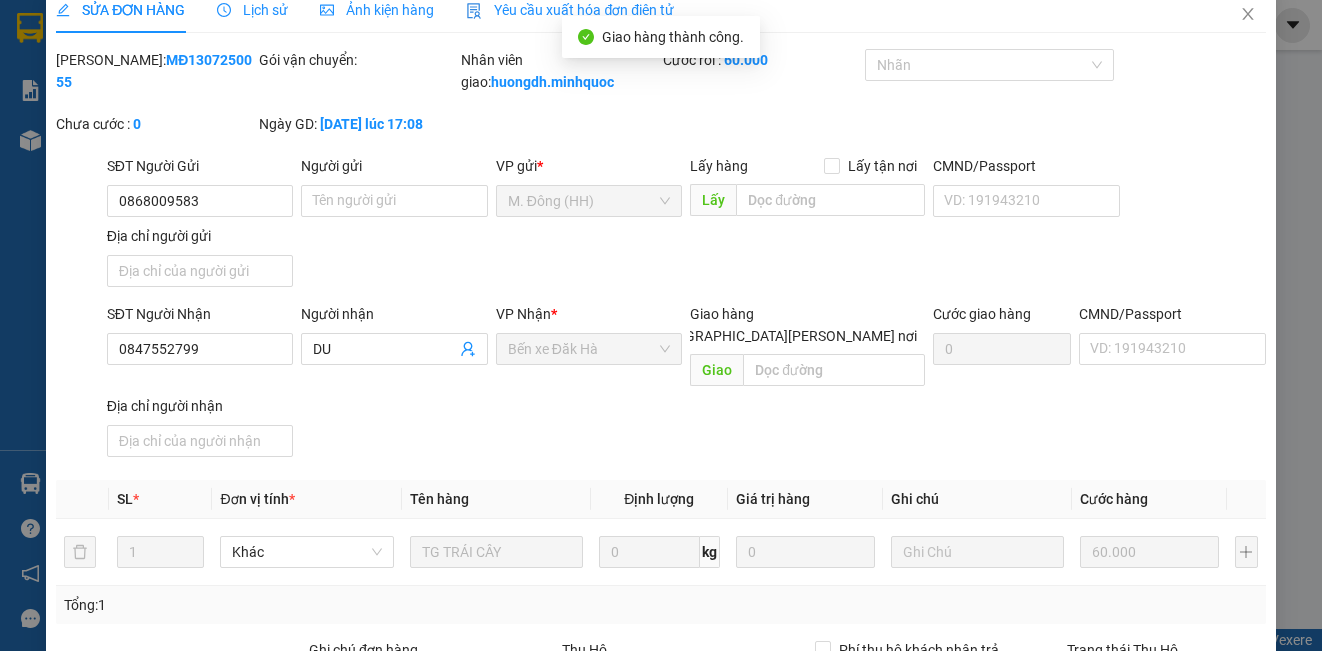 scroll, scrollTop: 0, scrollLeft: 0, axis: both 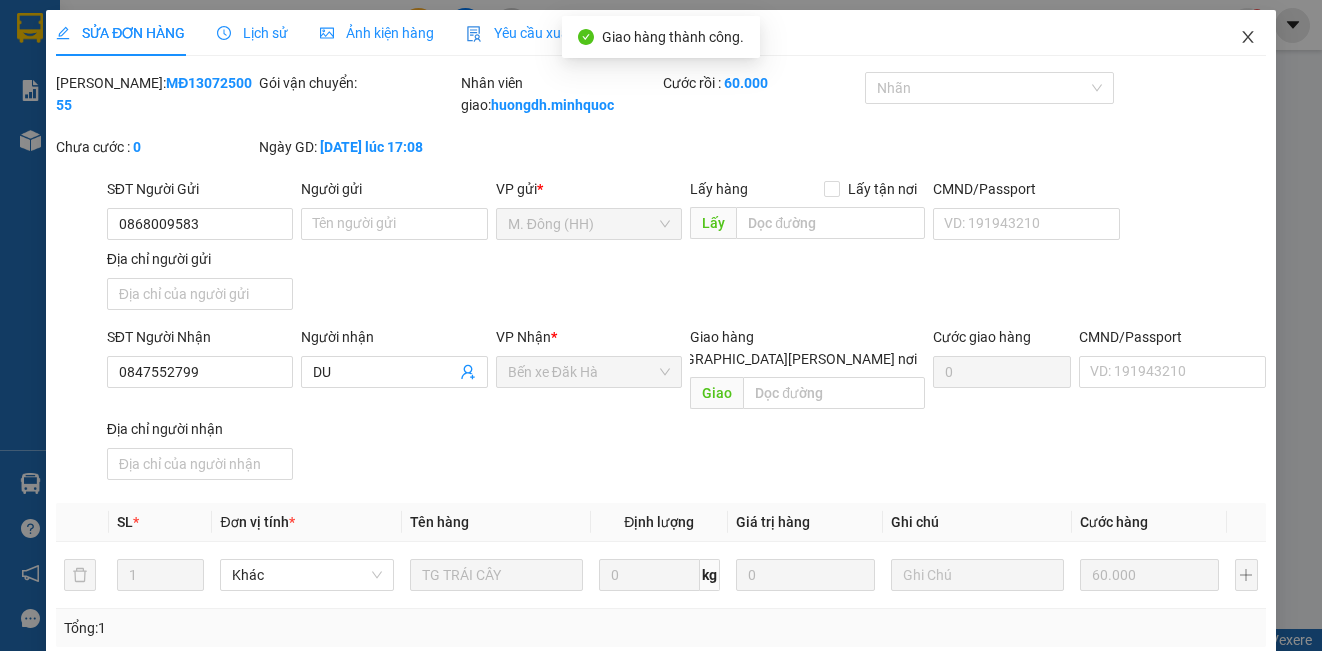 click 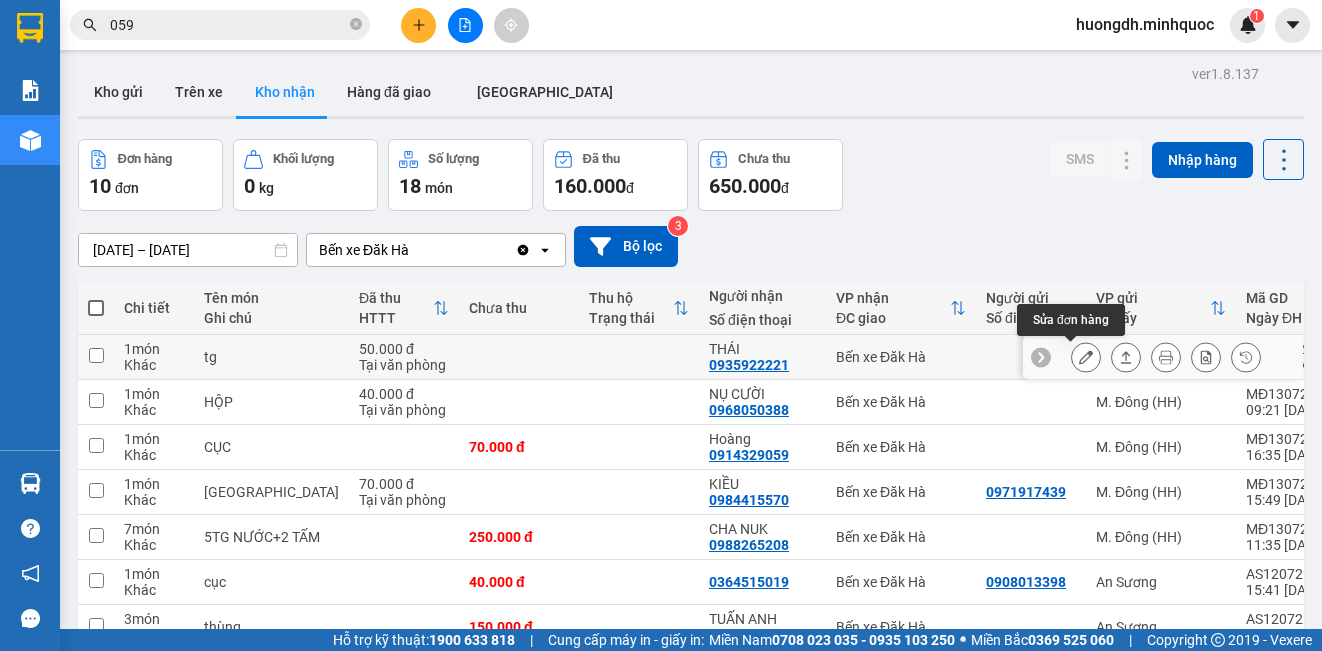 click at bounding box center [1086, 357] 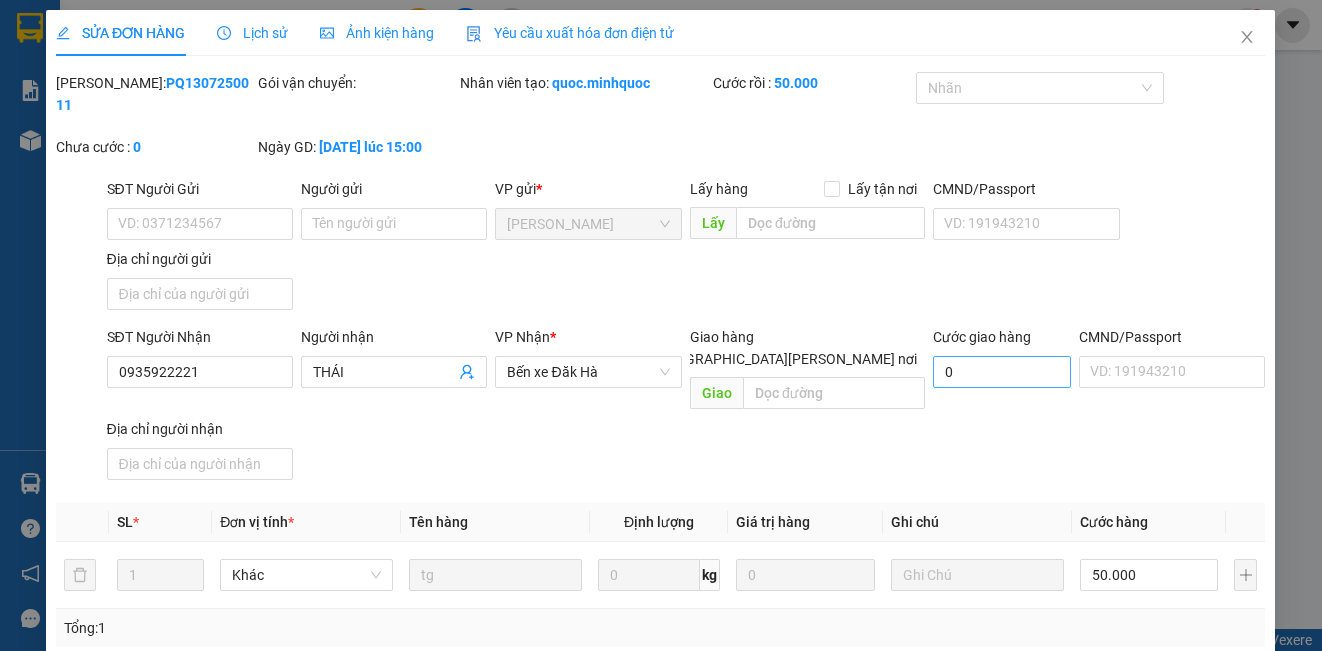 type on "0935922221" 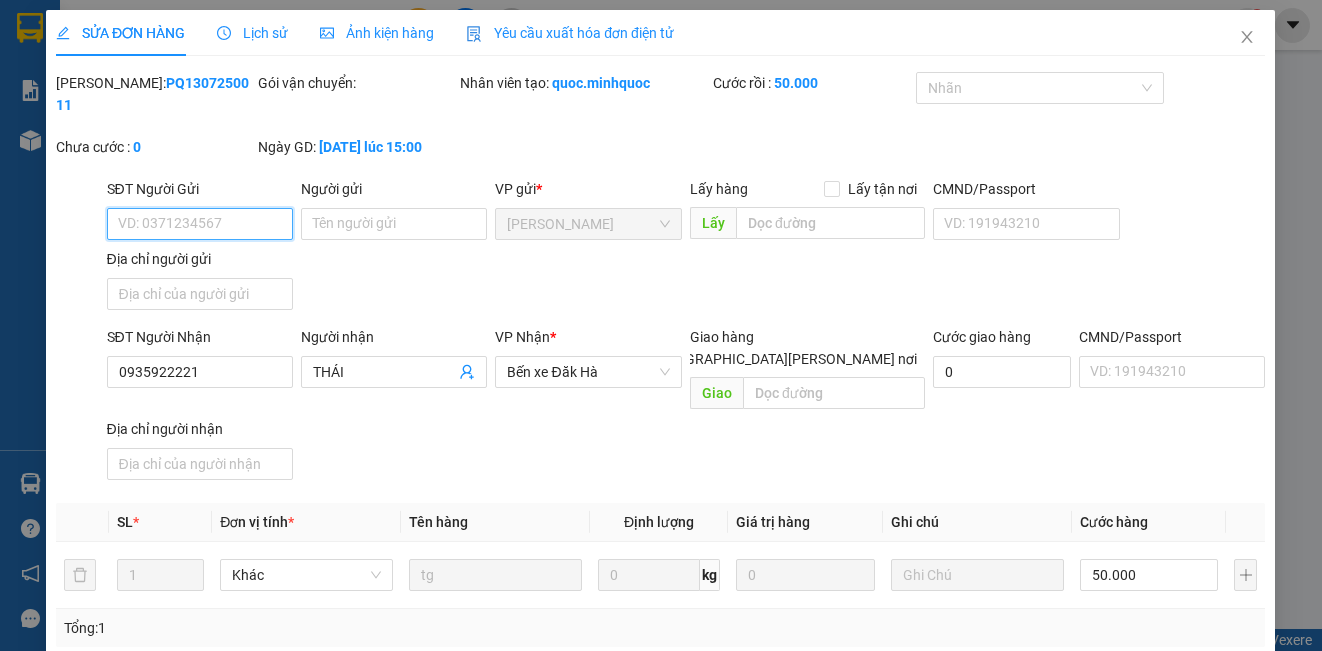 scroll, scrollTop: 223, scrollLeft: 0, axis: vertical 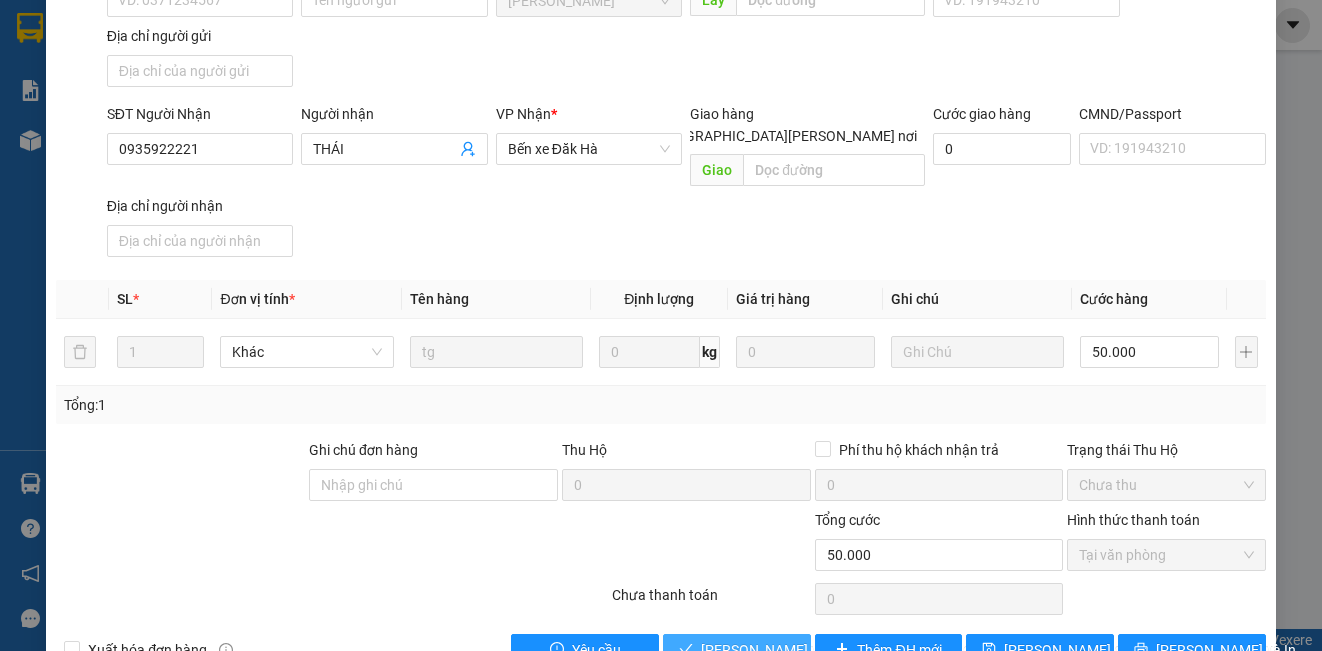 drag, startPoint x: 720, startPoint y: 632, endPoint x: 978, endPoint y: 465, distance: 307.33206 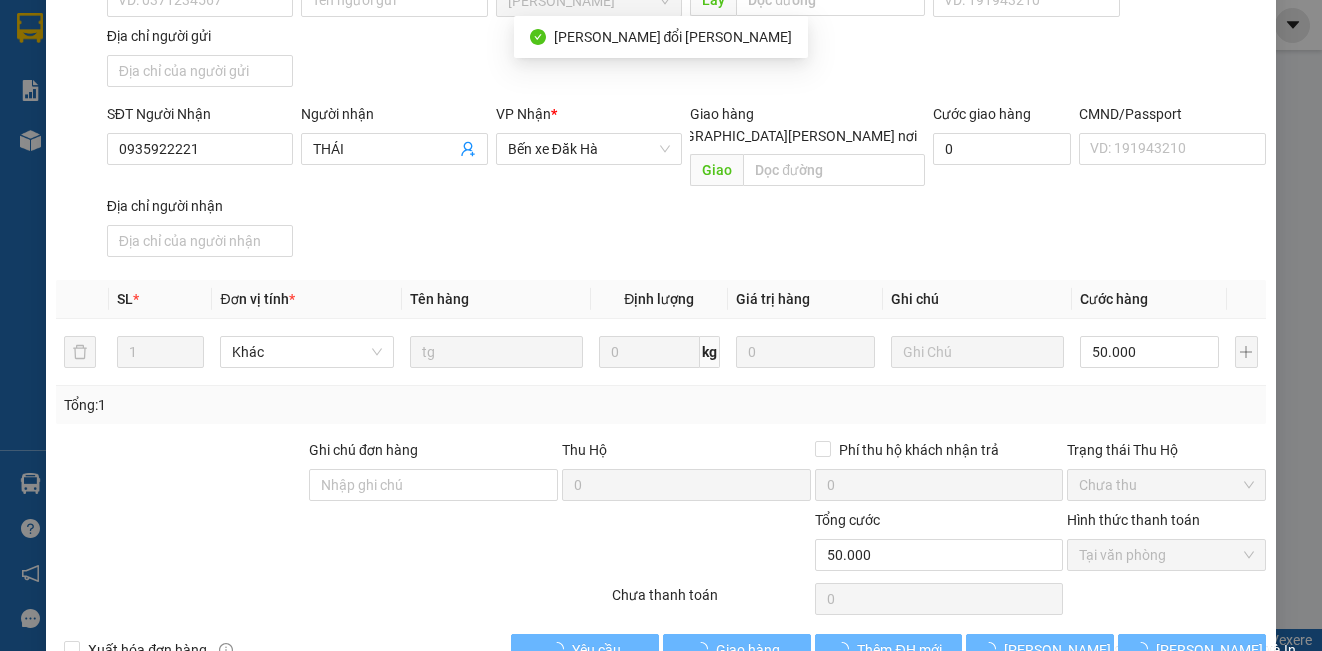 scroll, scrollTop: 0, scrollLeft: 0, axis: both 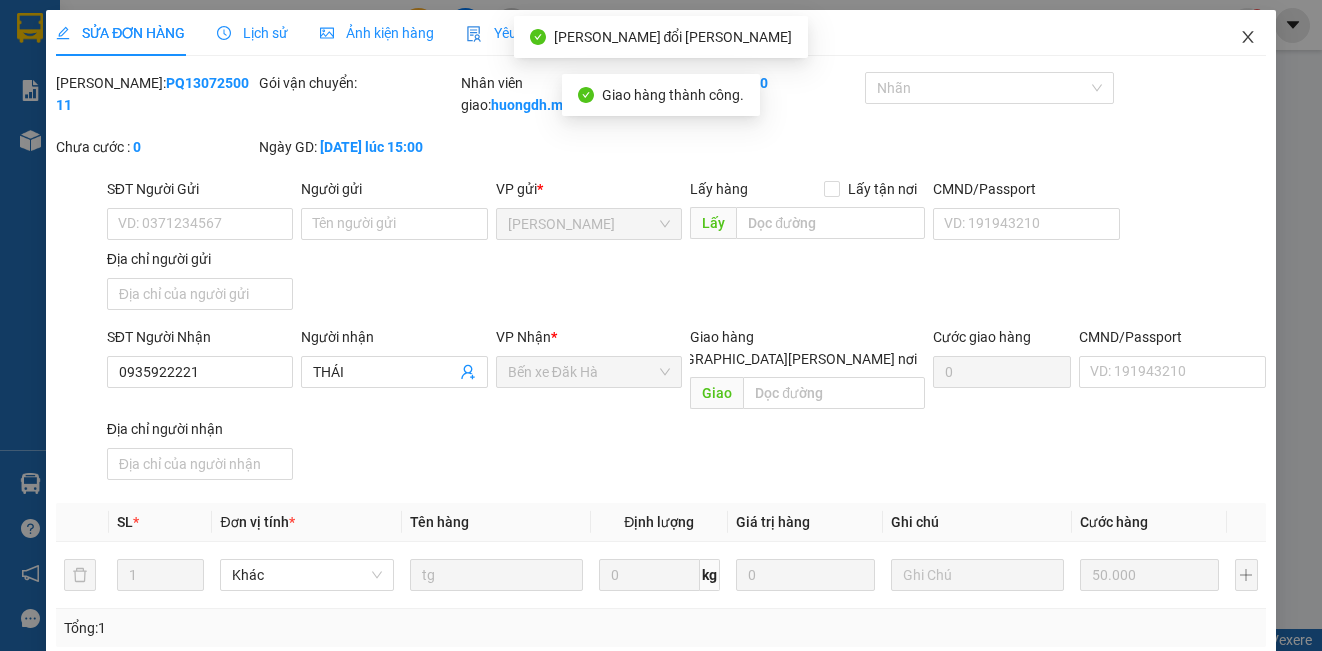 click 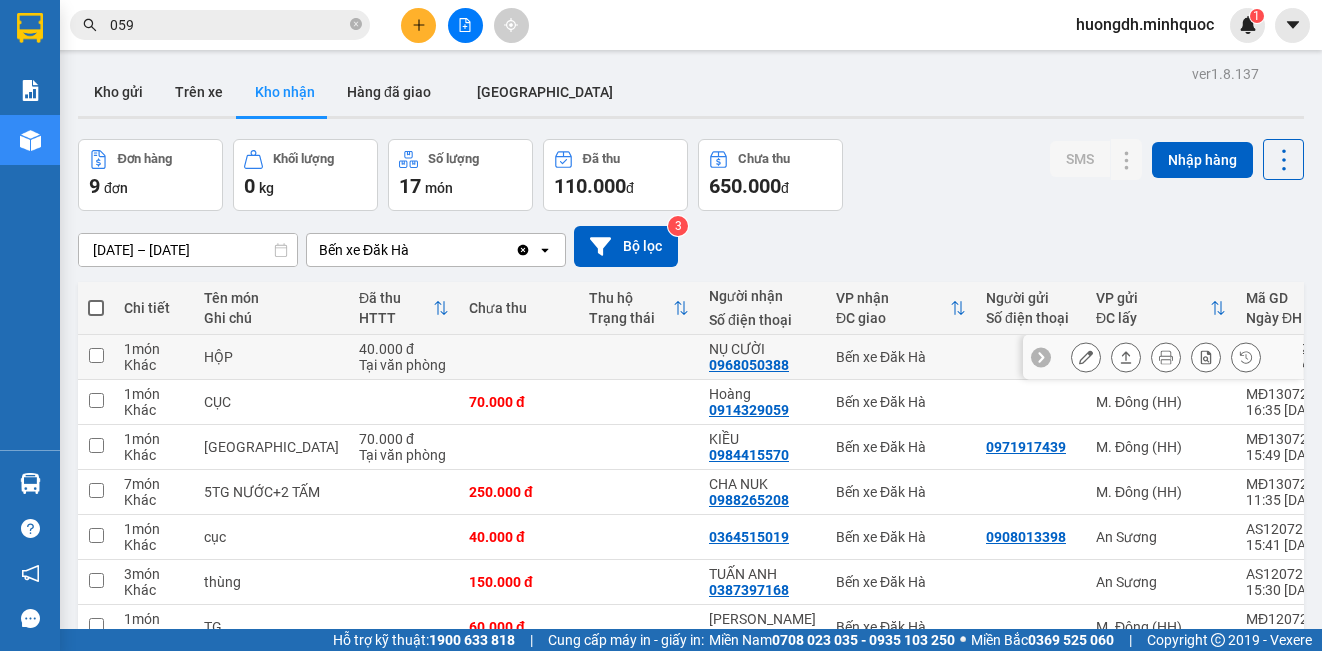 click 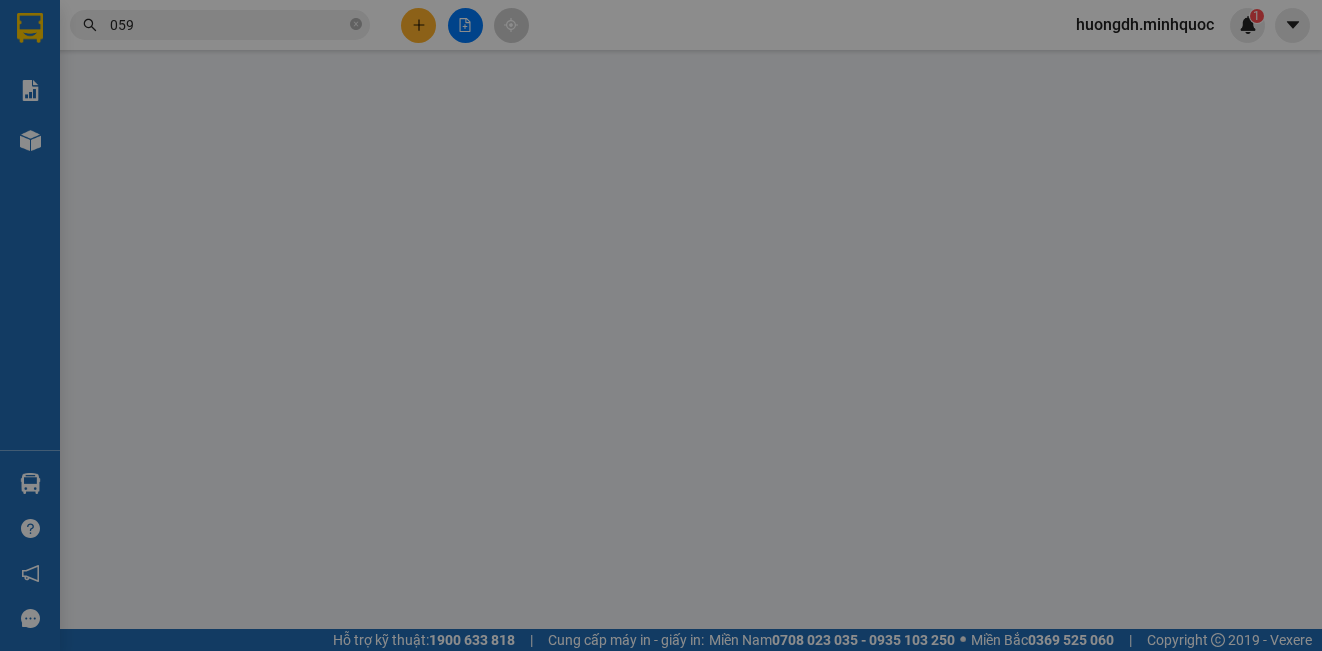 type on "0968050388" 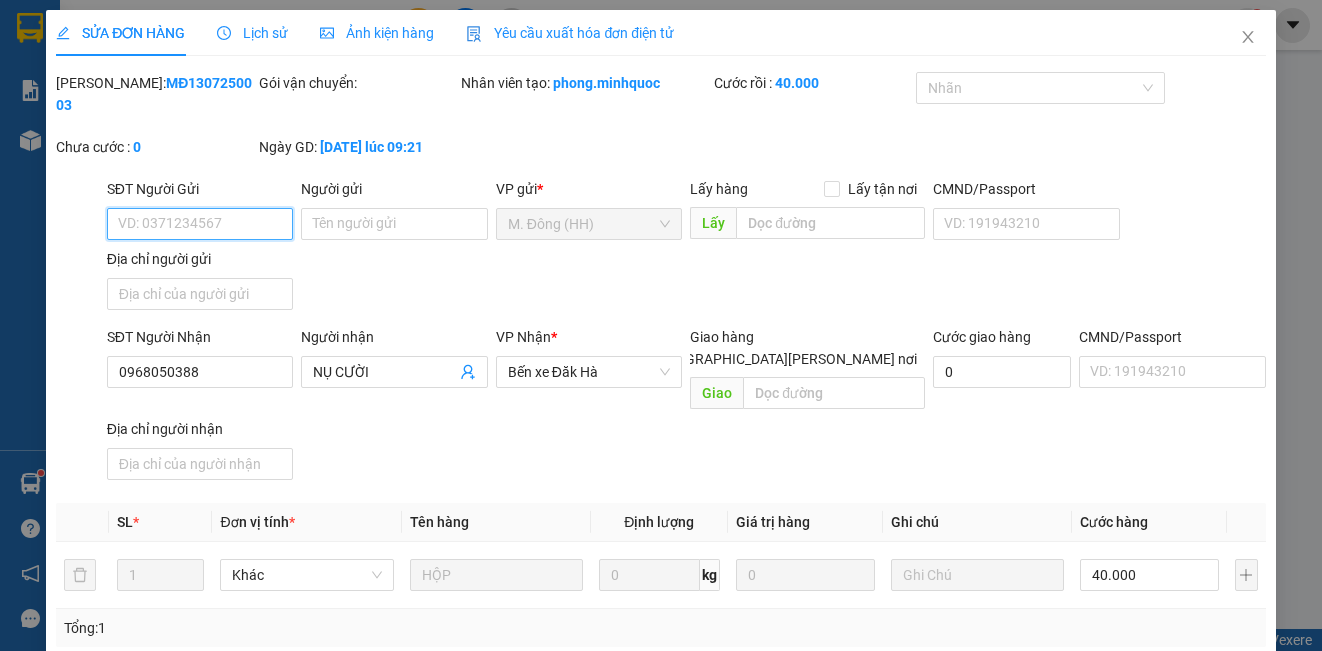 scroll, scrollTop: 223, scrollLeft: 0, axis: vertical 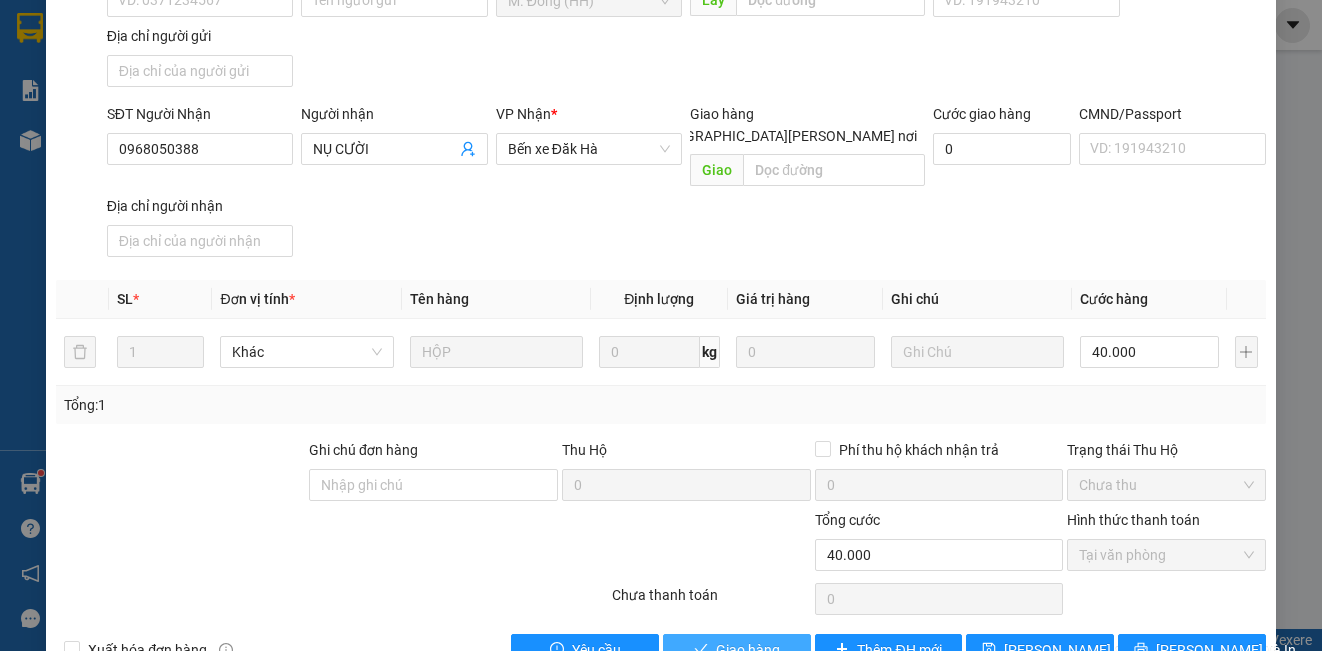 click on "Giao hàng" at bounding box center (748, 650) 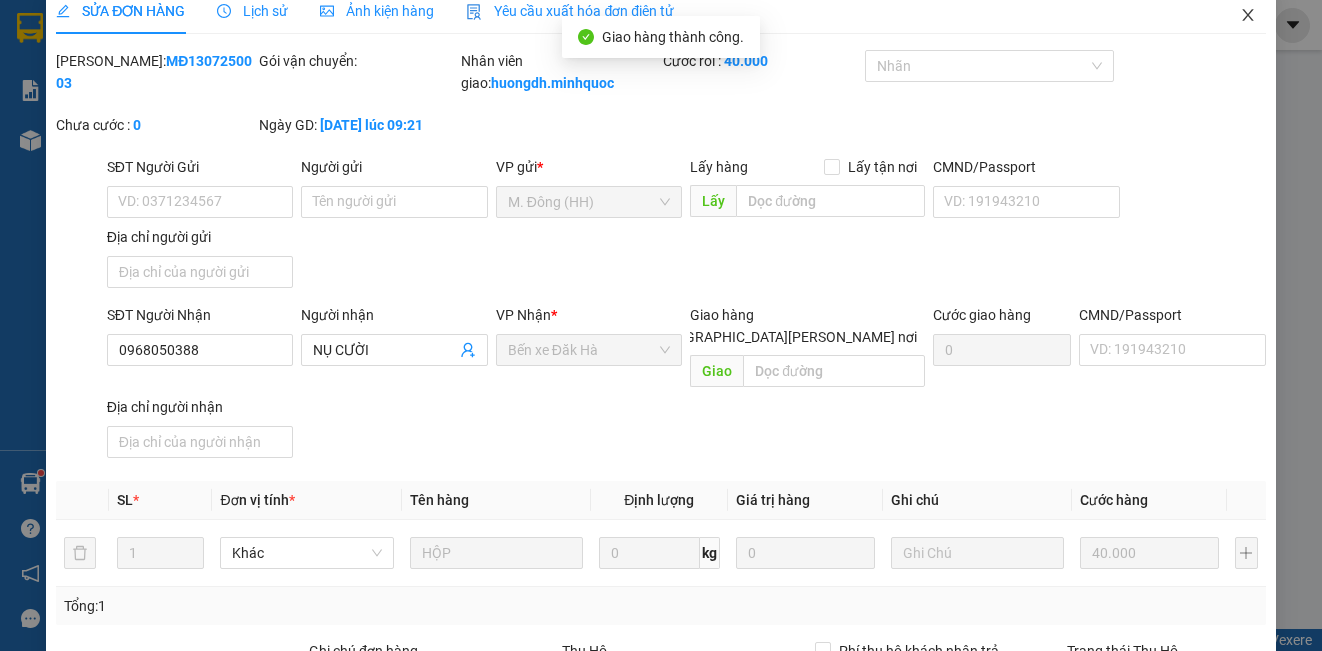 scroll, scrollTop: 0, scrollLeft: 0, axis: both 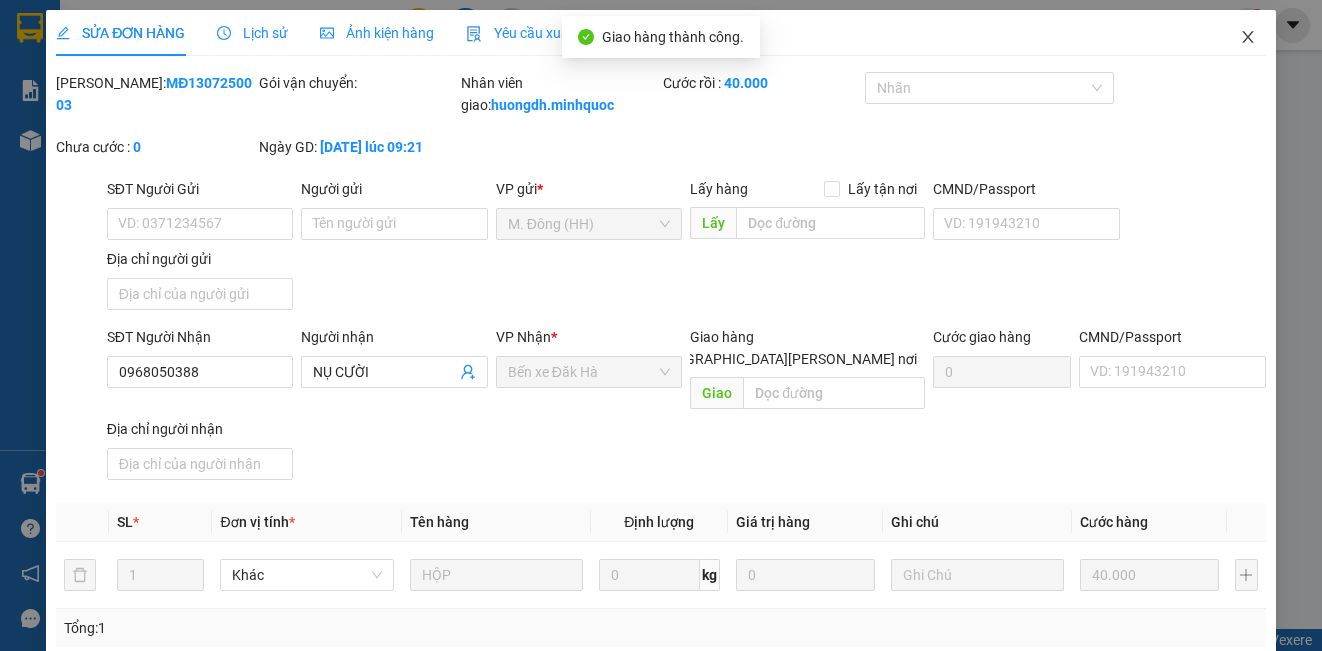 click 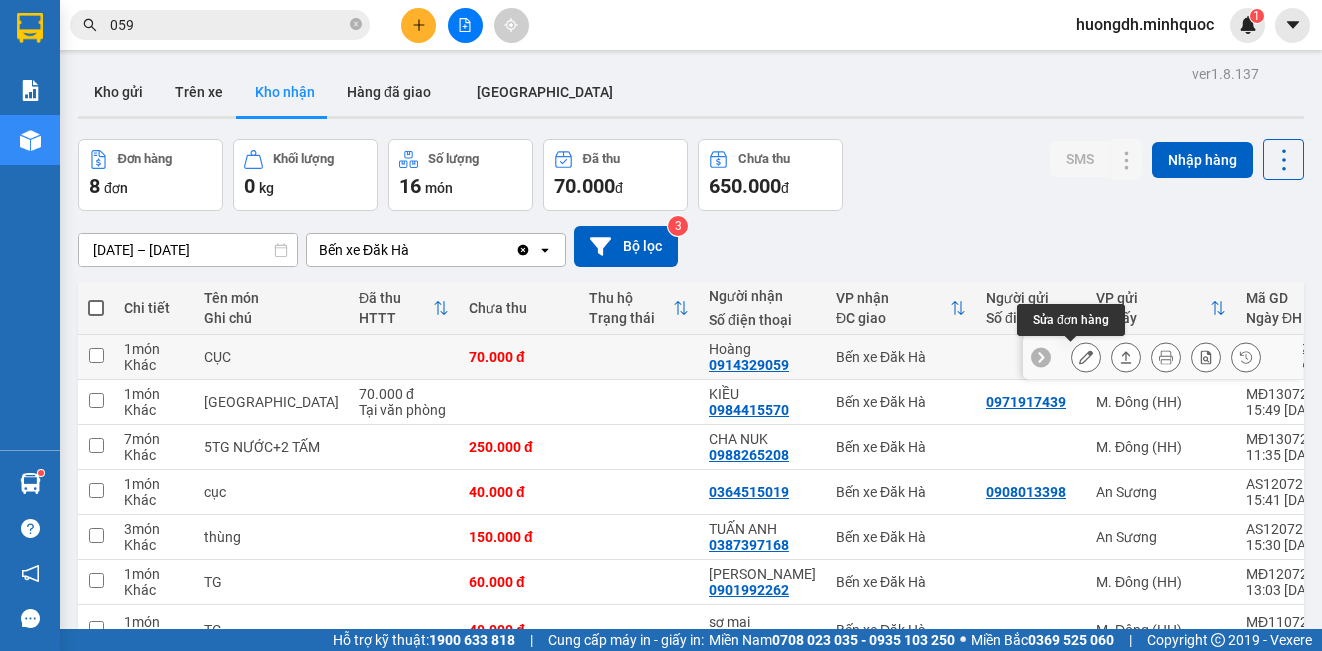 click at bounding box center (1086, 357) 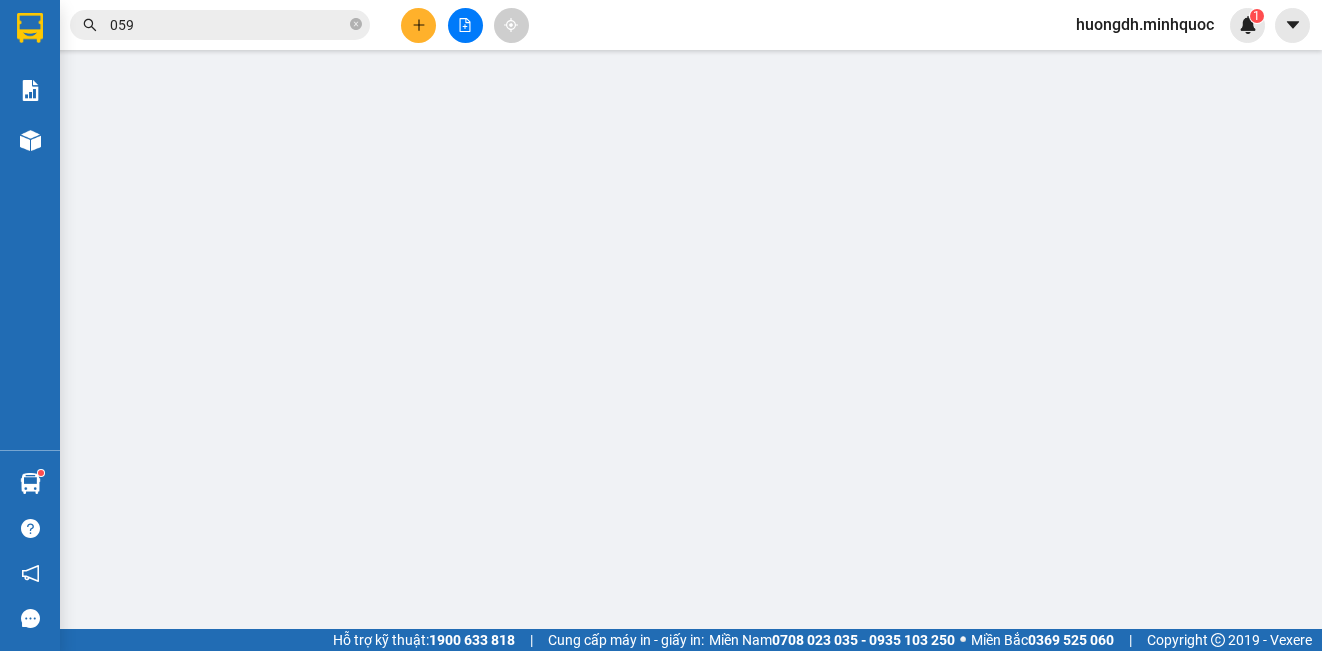 type on "0914329059" 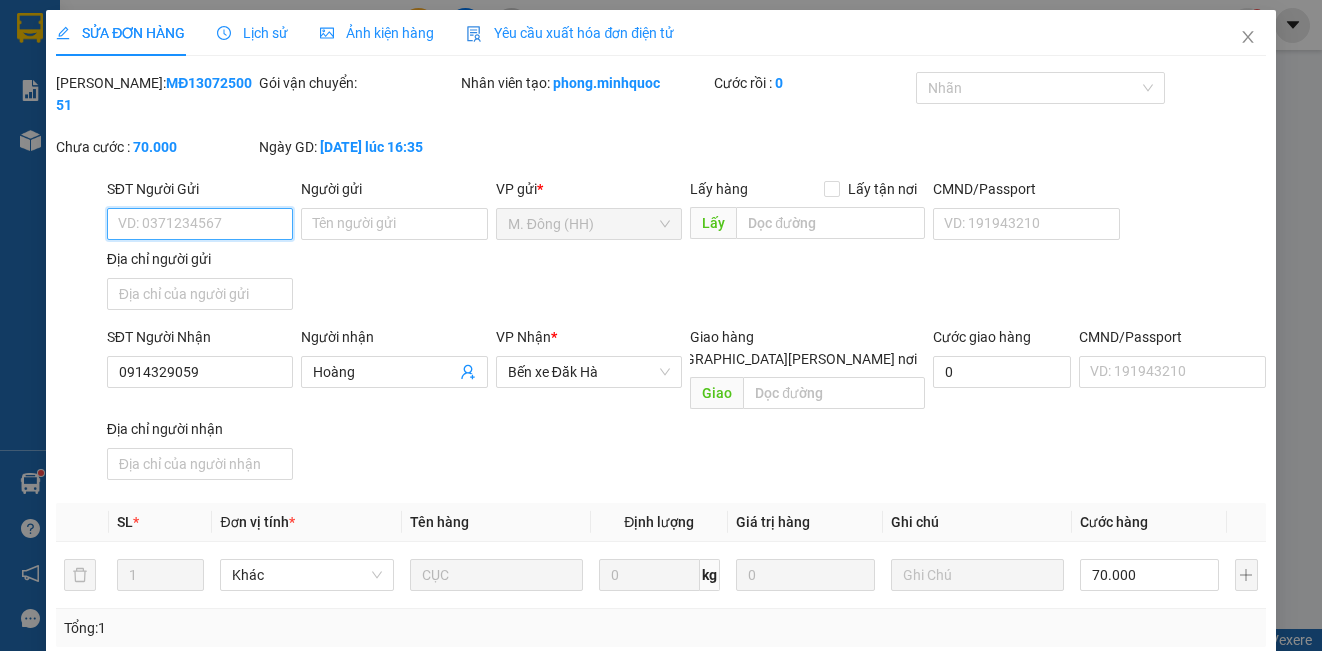 scroll, scrollTop: 245, scrollLeft: 0, axis: vertical 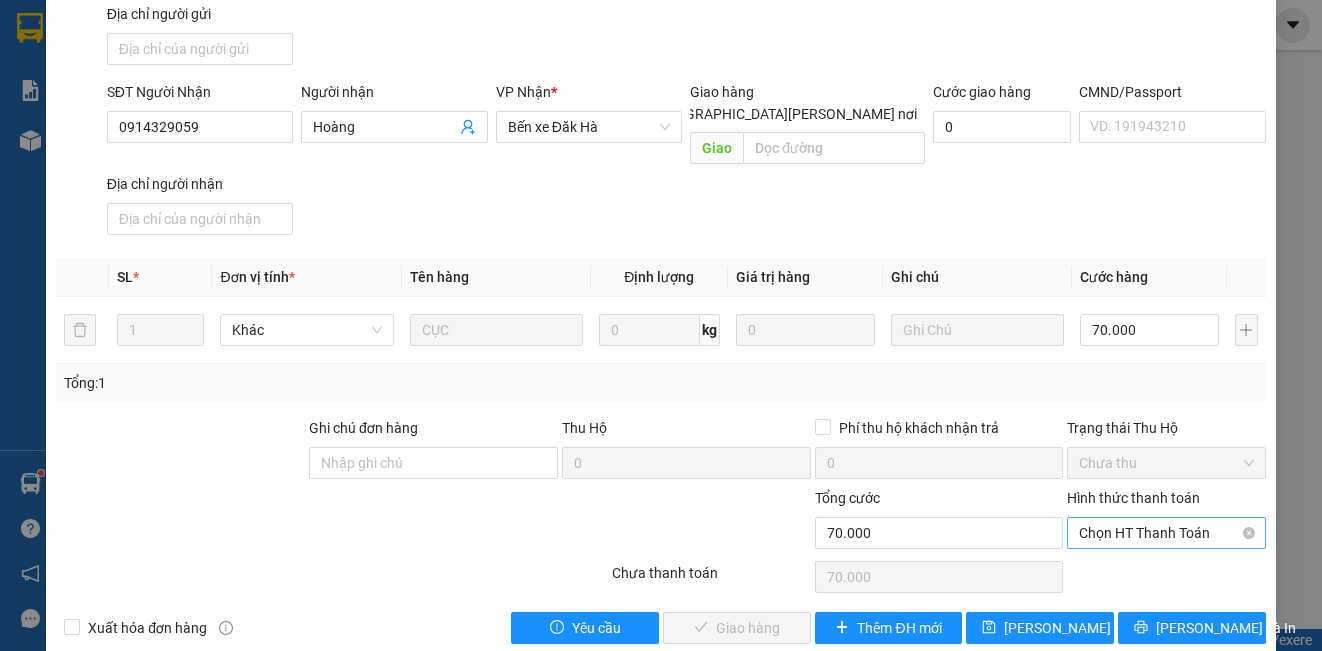click on "Chọn HT Thanh Toán" at bounding box center (1166, 533) 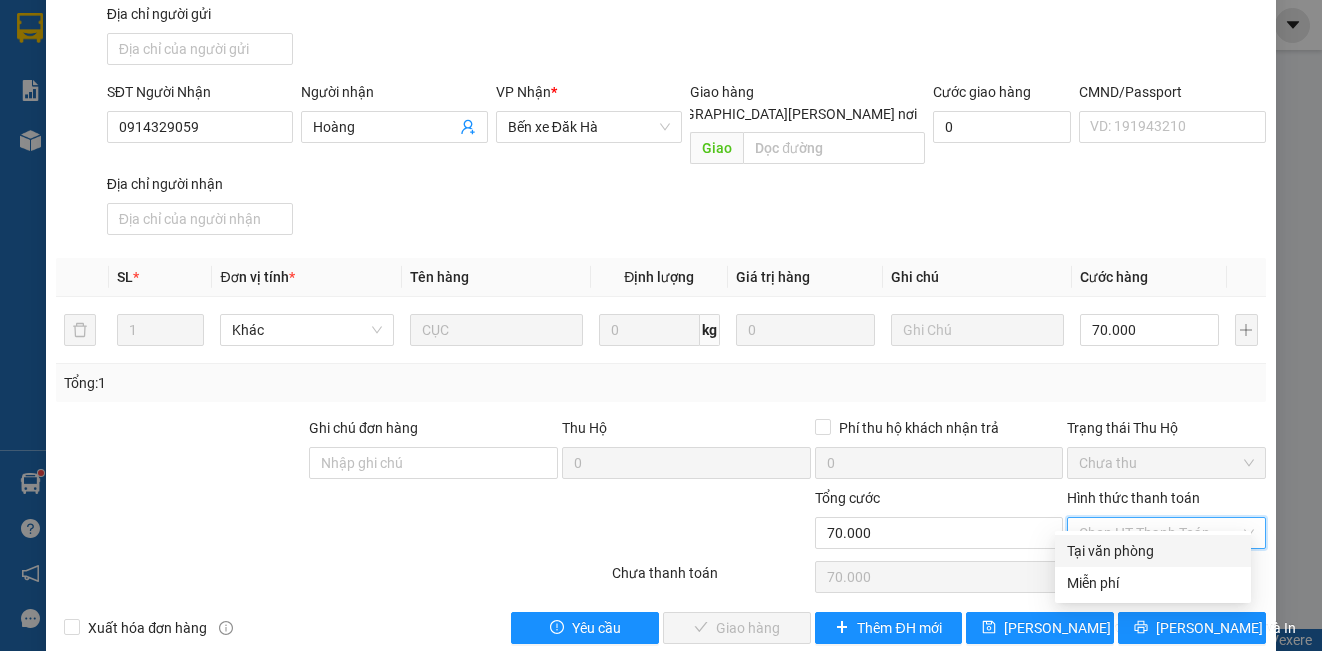 click on "Tại văn phòng" at bounding box center [1153, 551] 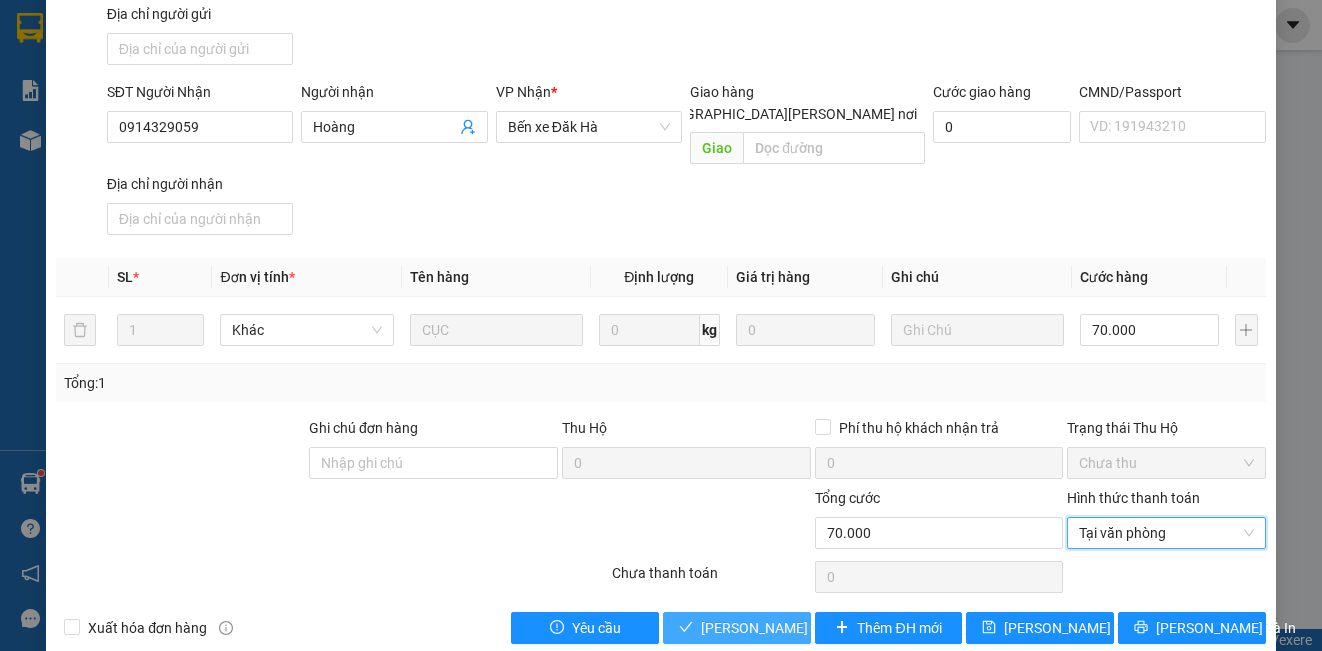 click on "[PERSON_NAME] và [PERSON_NAME] hàng" at bounding box center [737, 628] 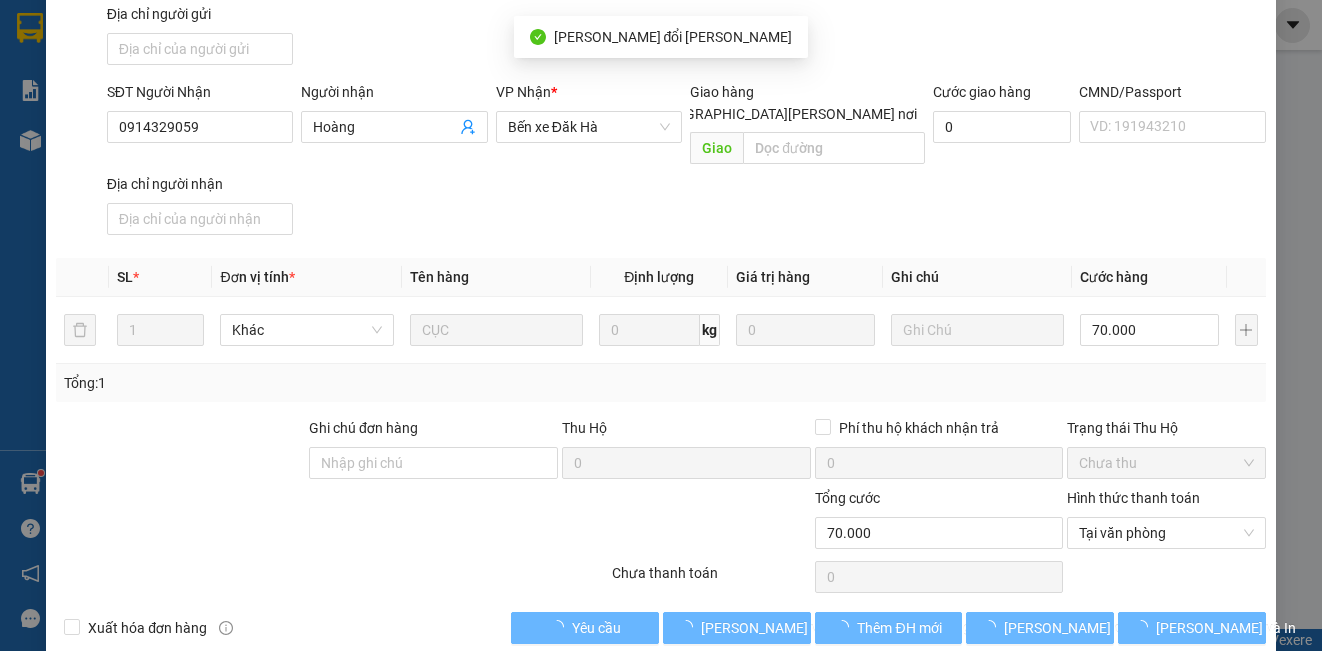 scroll, scrollTop: 0, scrollLeft: 0, axis: both 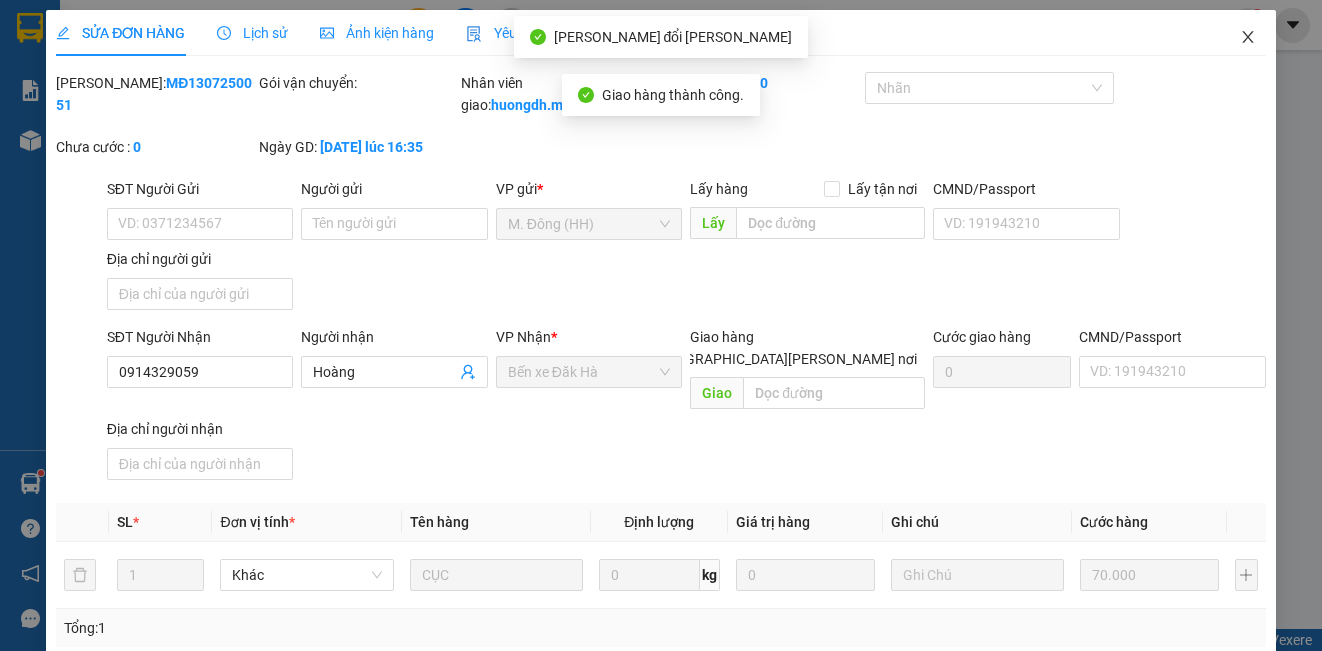 click 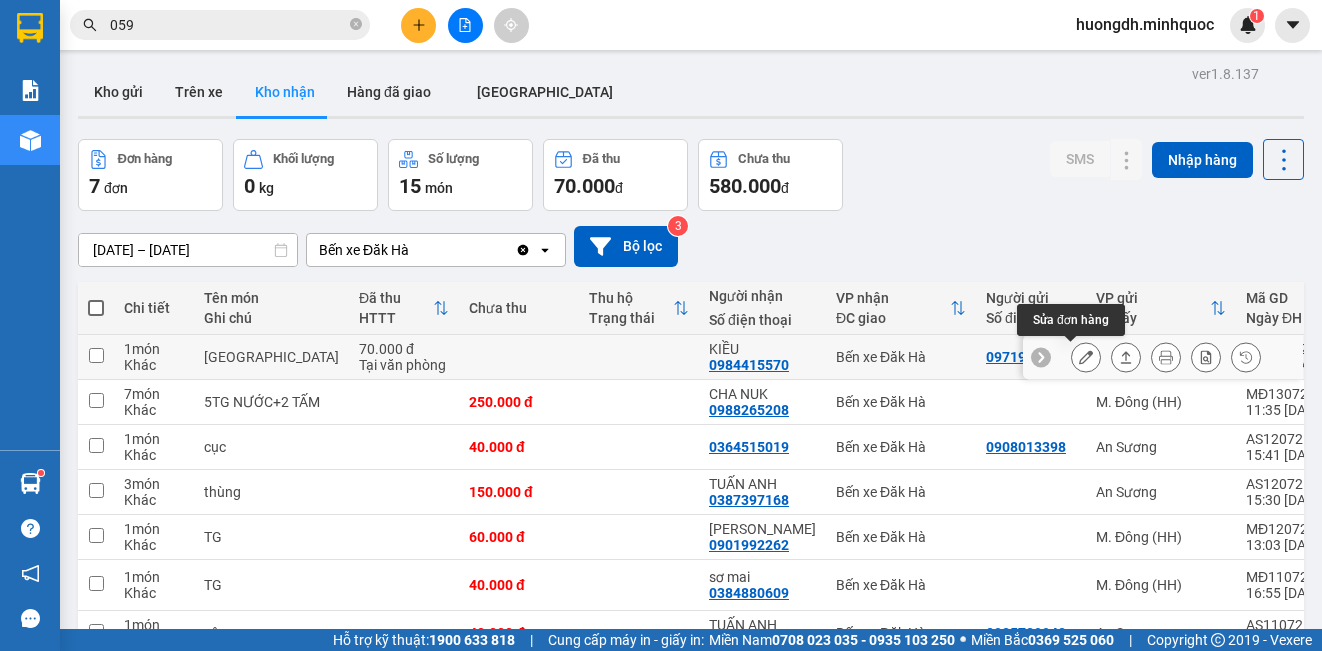 click 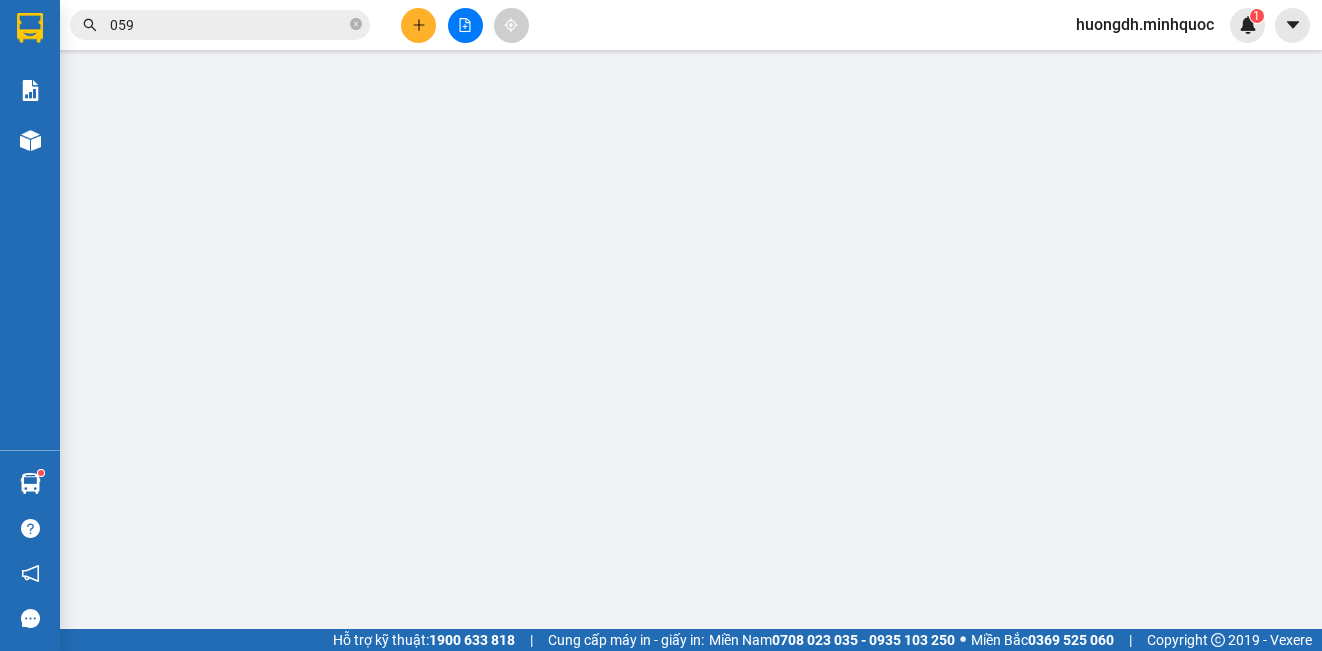 type on "0971917439" 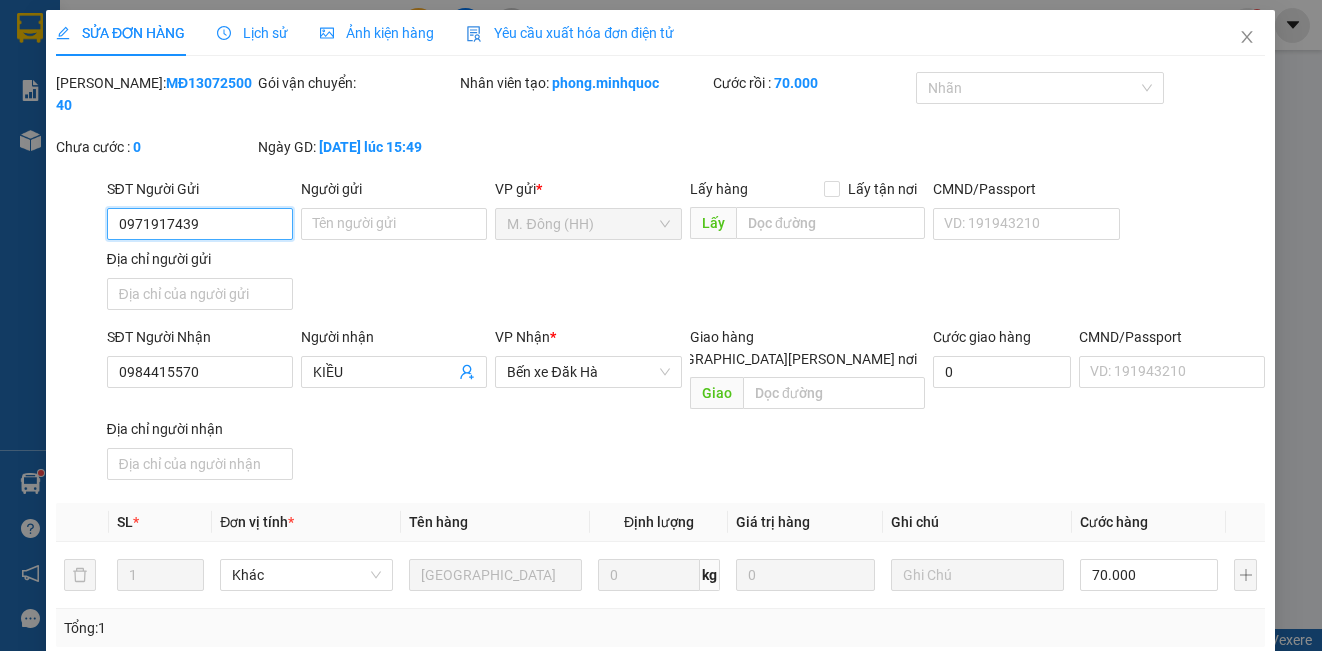 scroll, scrollTop: 223, scrollLeft: 0, axis: vertical 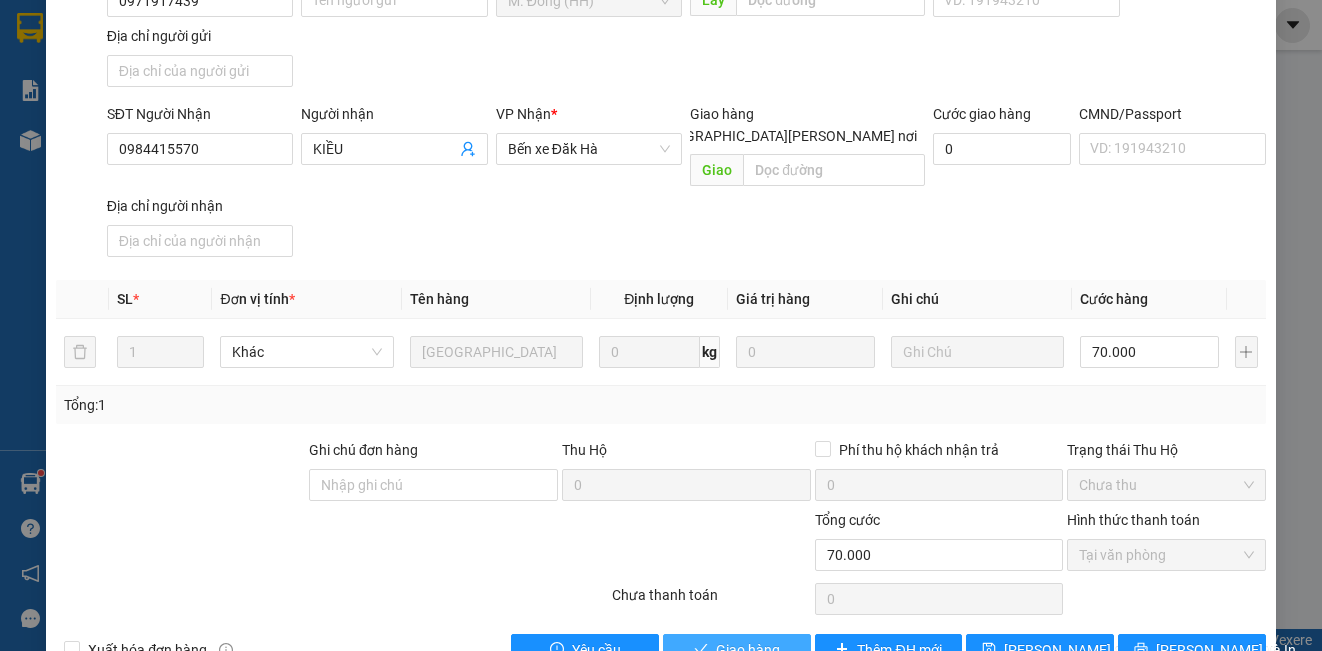 click on "Giao hàng" at bounding box center [748, 650] 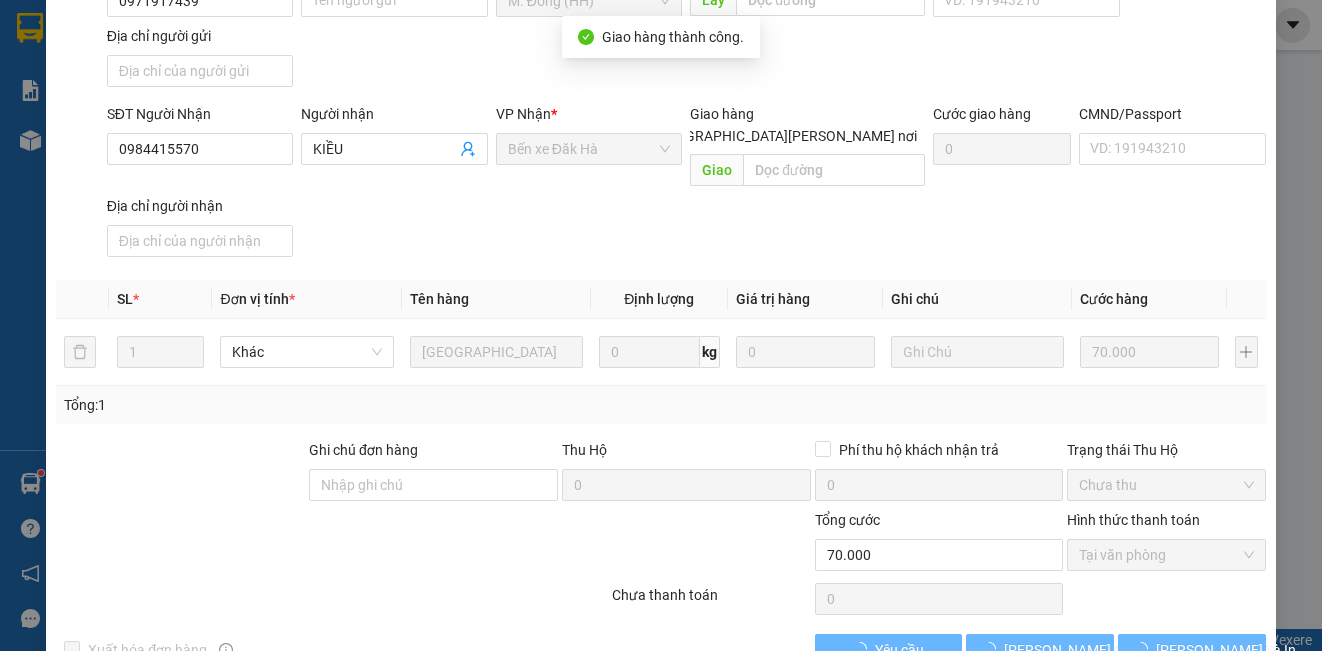 scroll, scrollTop: 0, scrollLeft: 0, axis: both 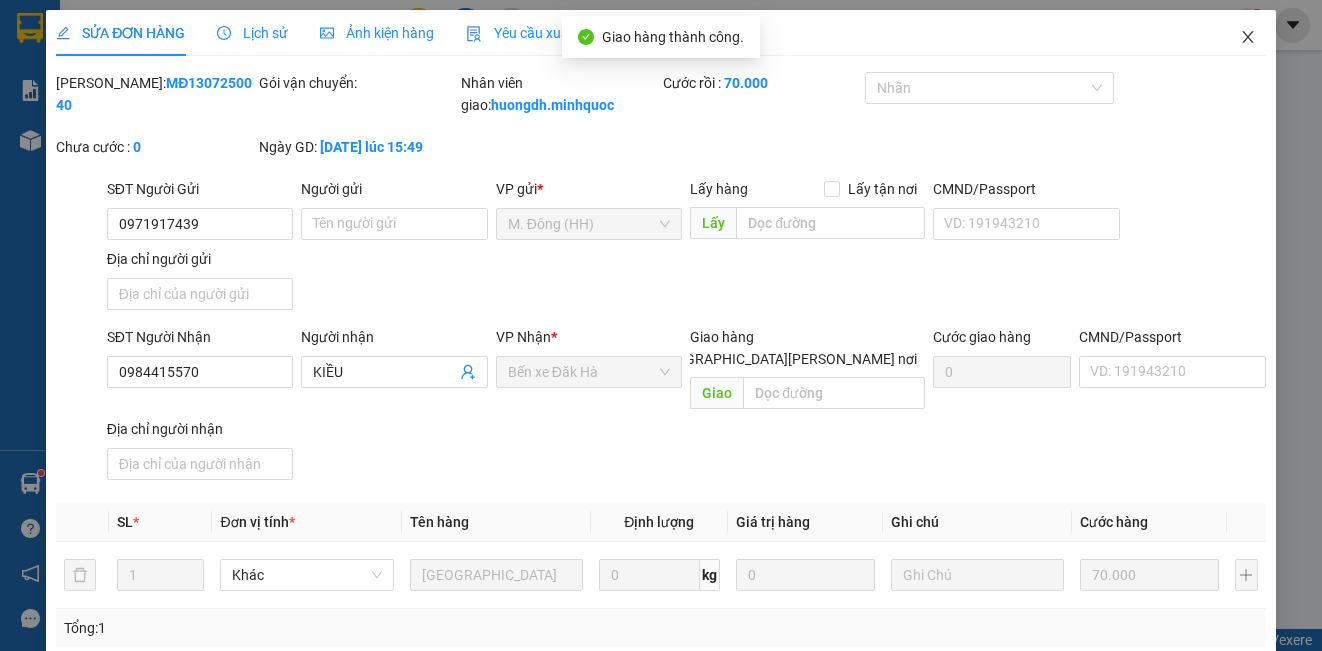click 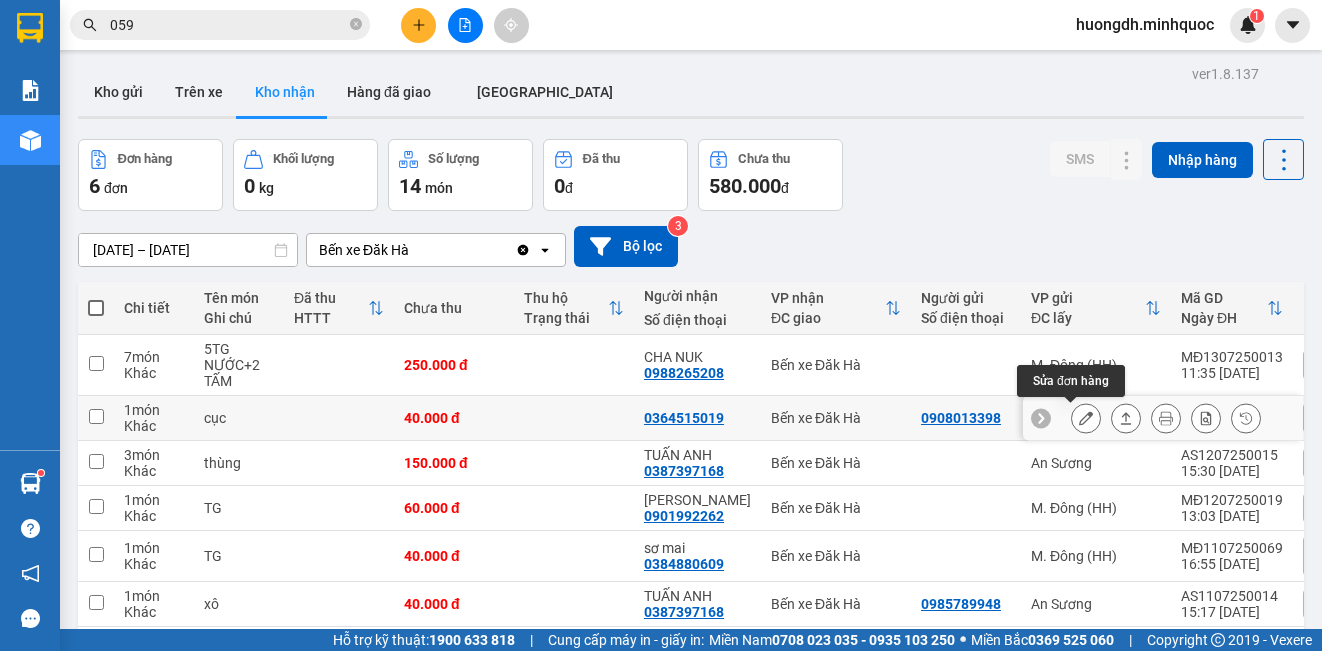 click 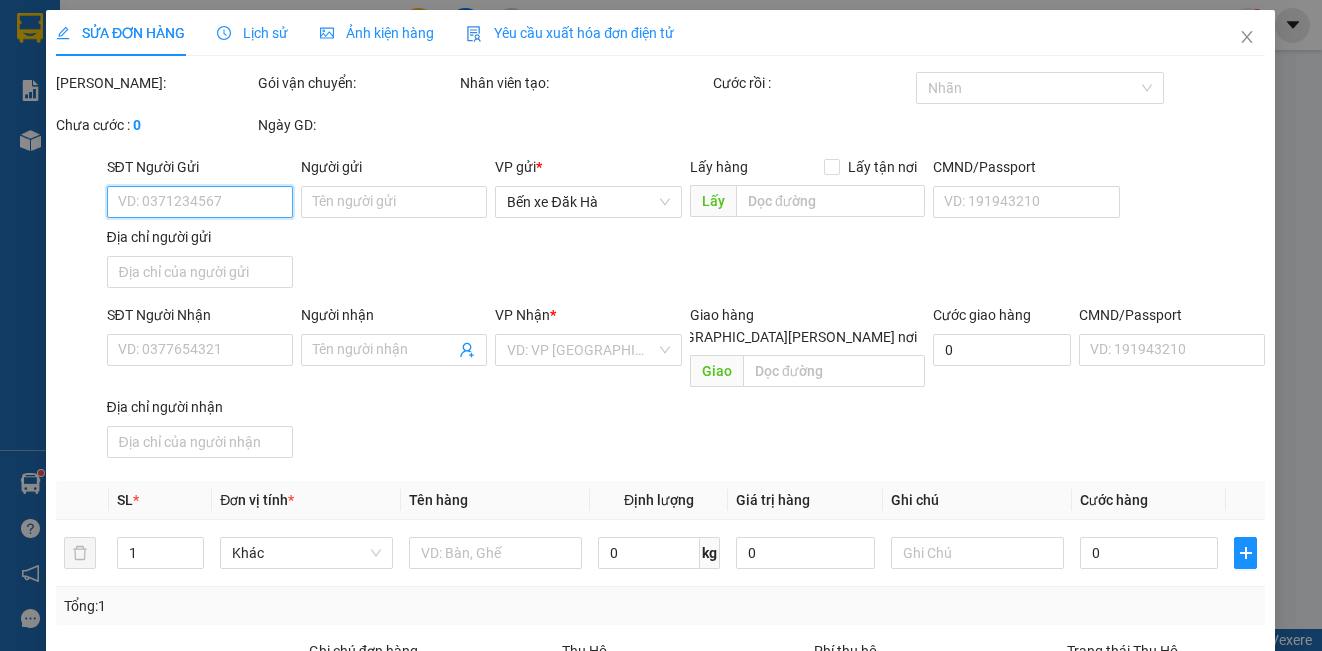 type on "0908013398" 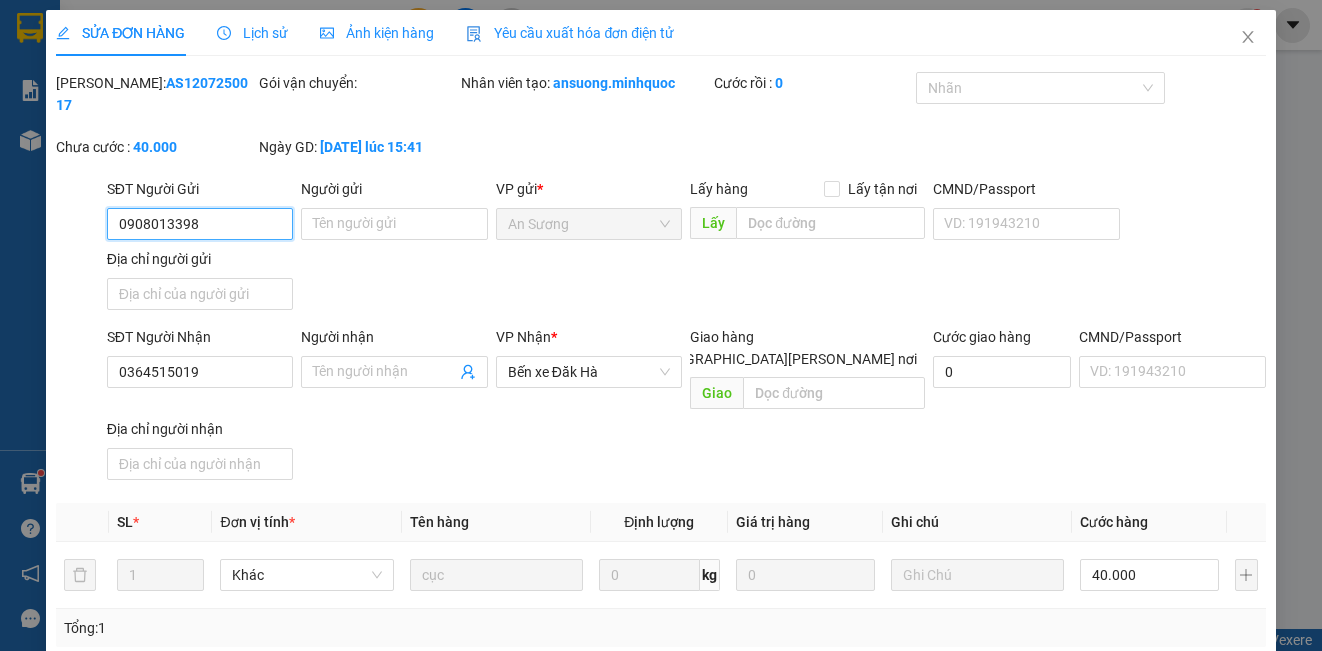 scroll, scrollTop: 233, scrollLeft: 0, axis: vertical 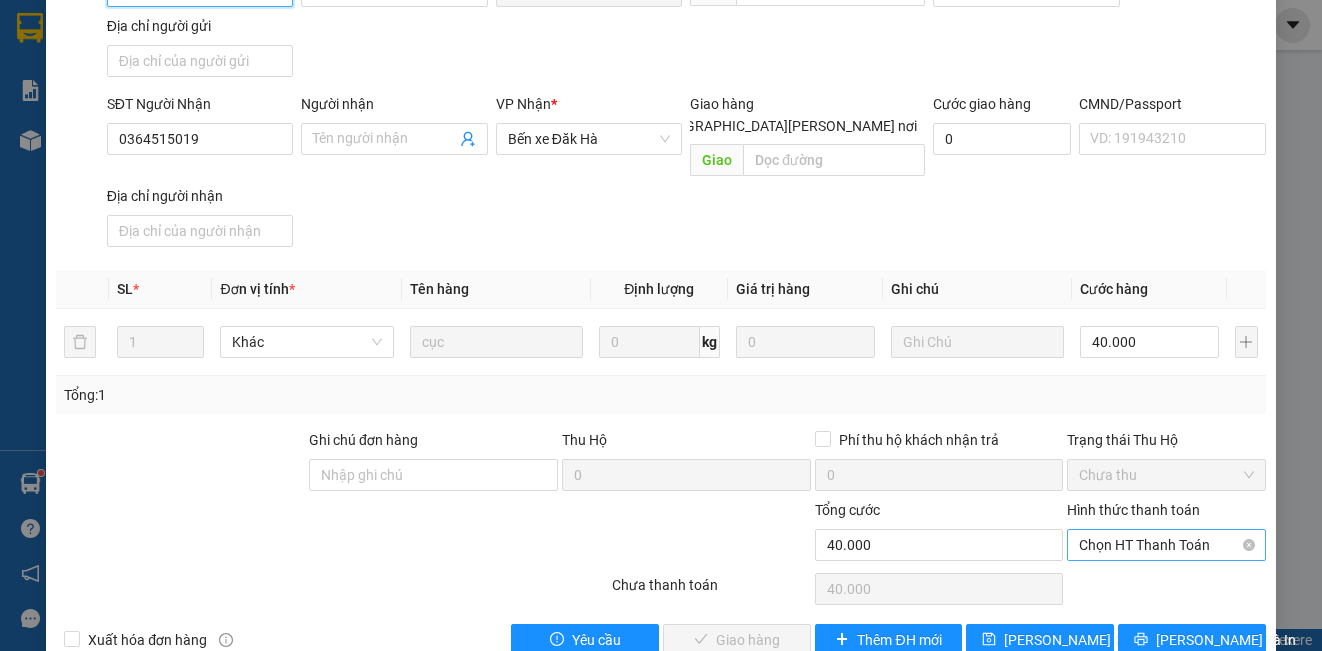click on "Chọn HT Thanh Toán" at bounding box center [1166, 545] 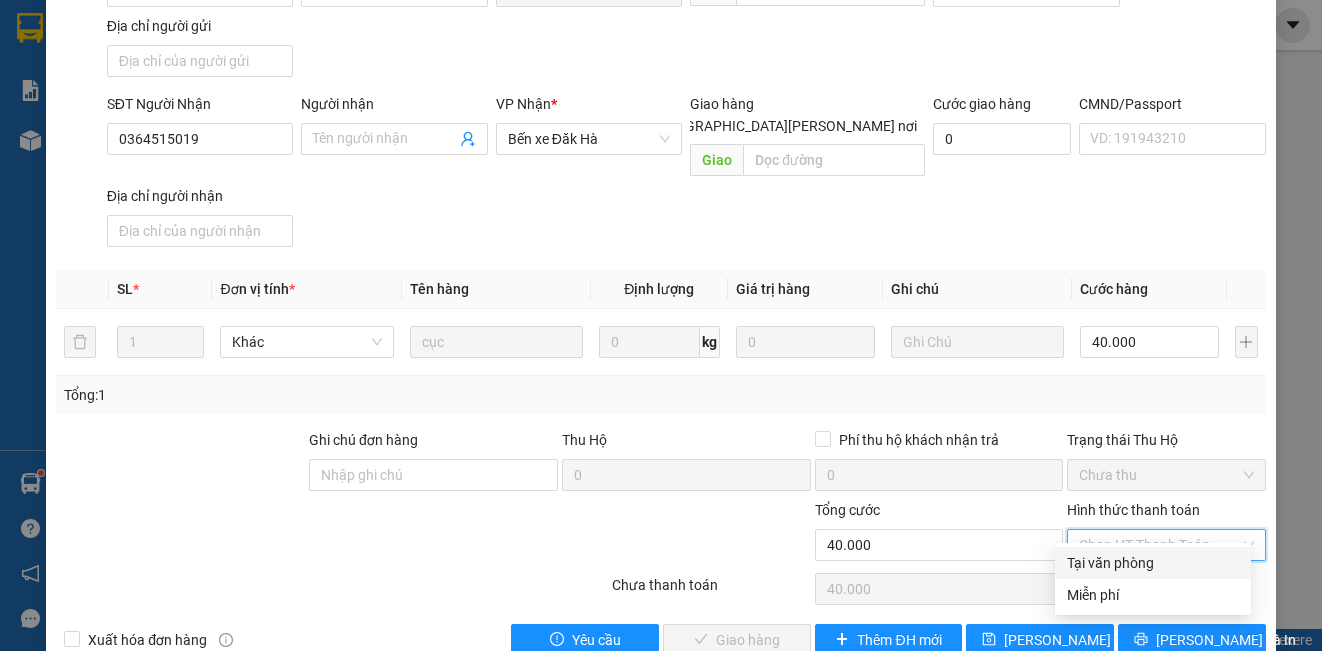 click on "Tại văn phòng" at bounding box center [1153, 563] 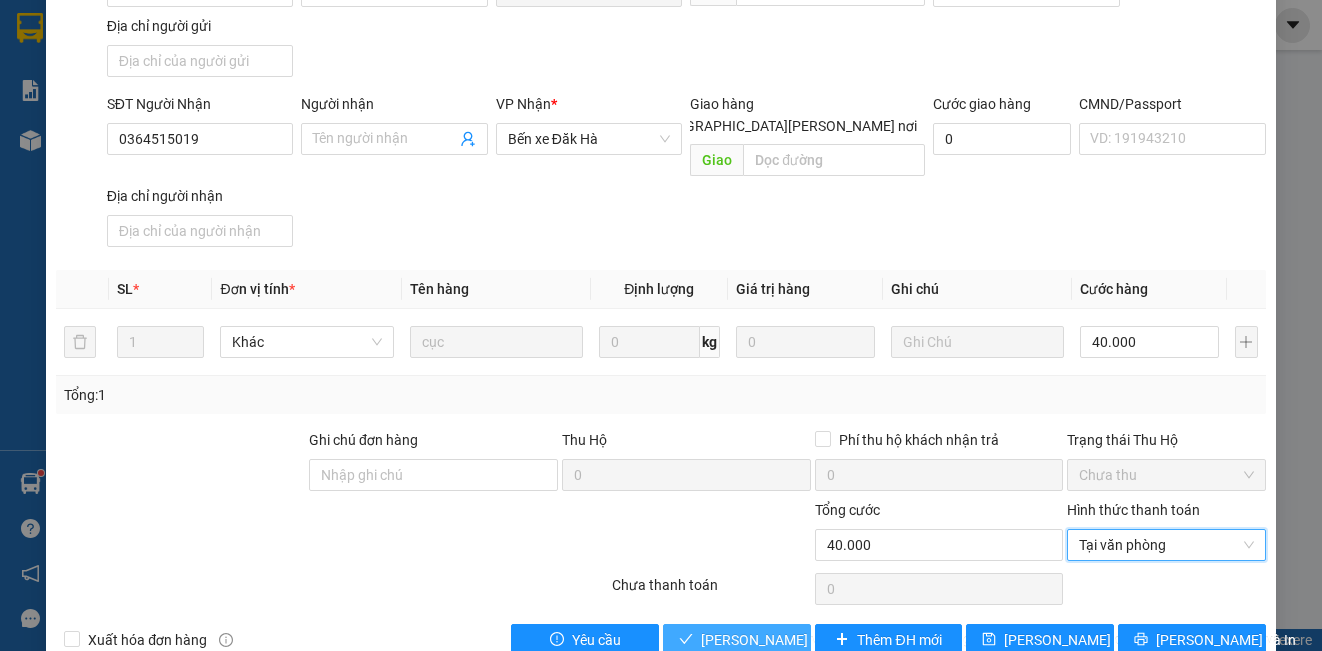 click on "[PERSON_NAME] và [PERSON_NAME] hàng" at bounding box center (836, 640) 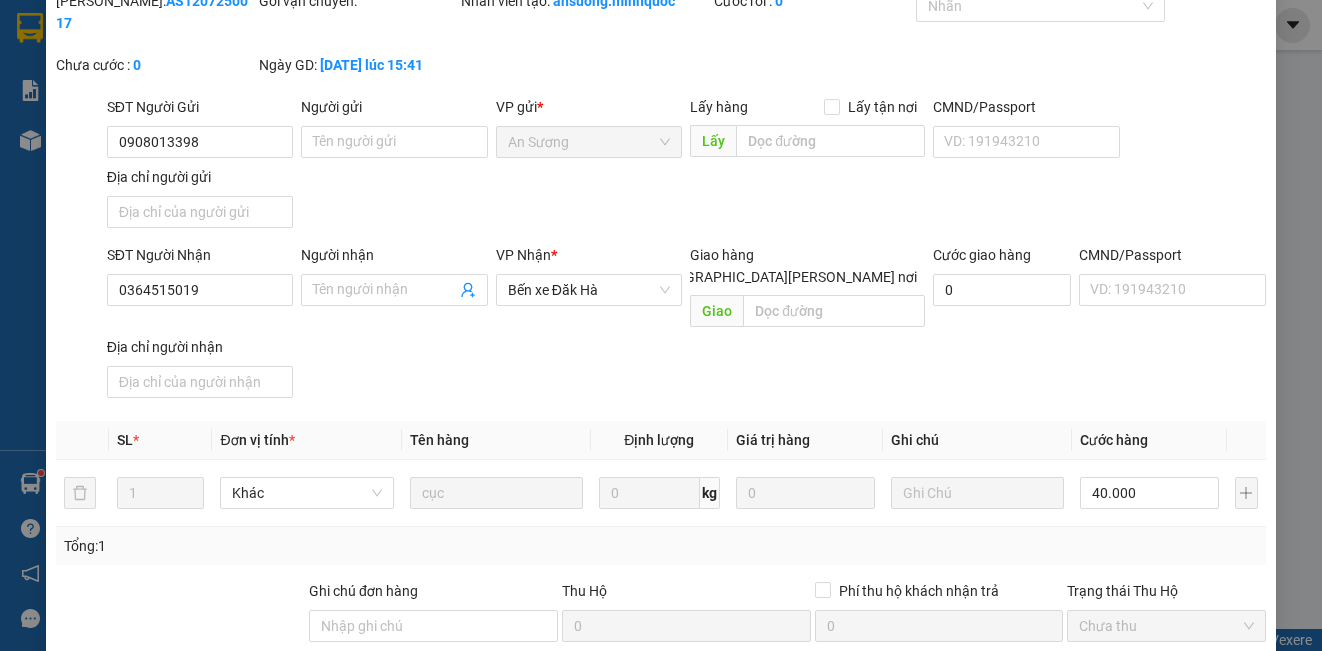scroll, scrollTop: 0, scrollLeft: 0, axis: both 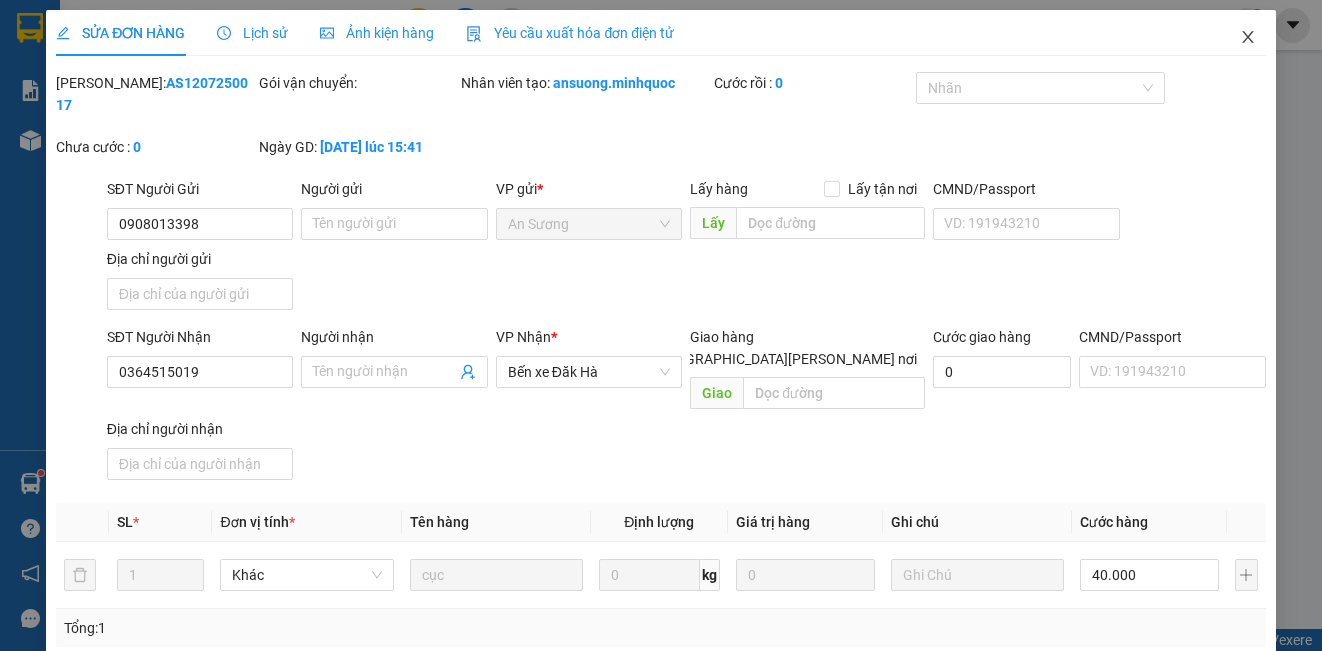 click 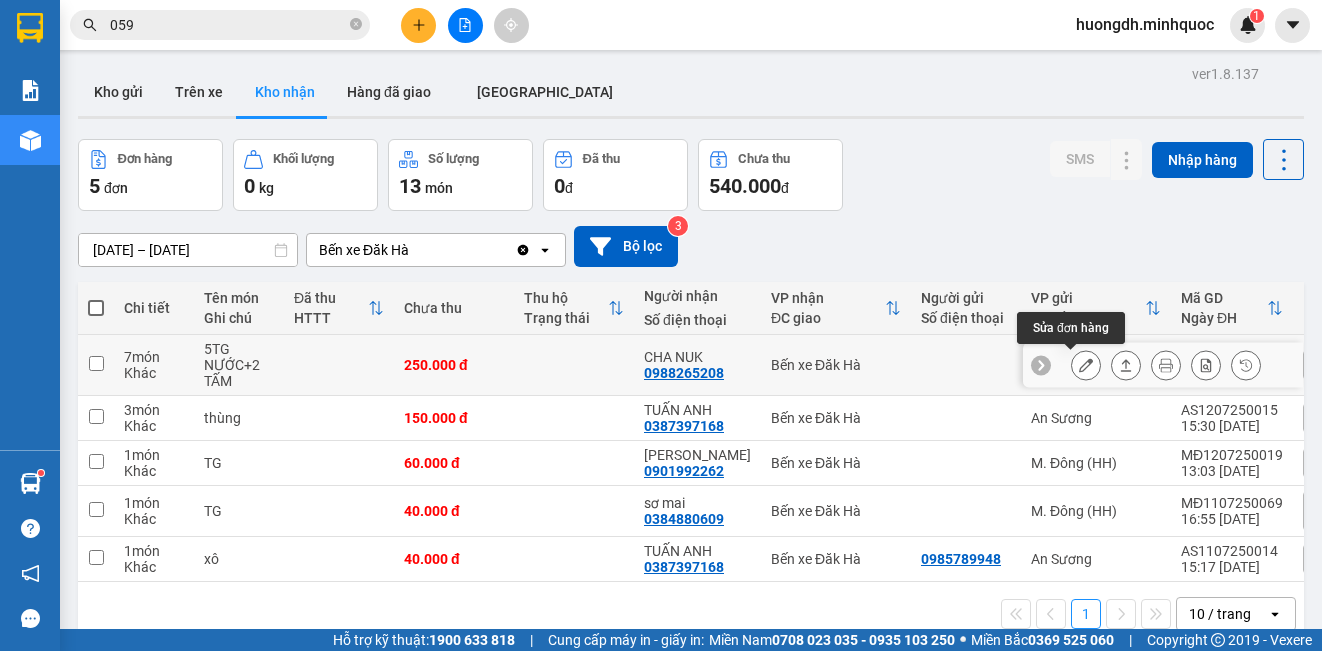 click 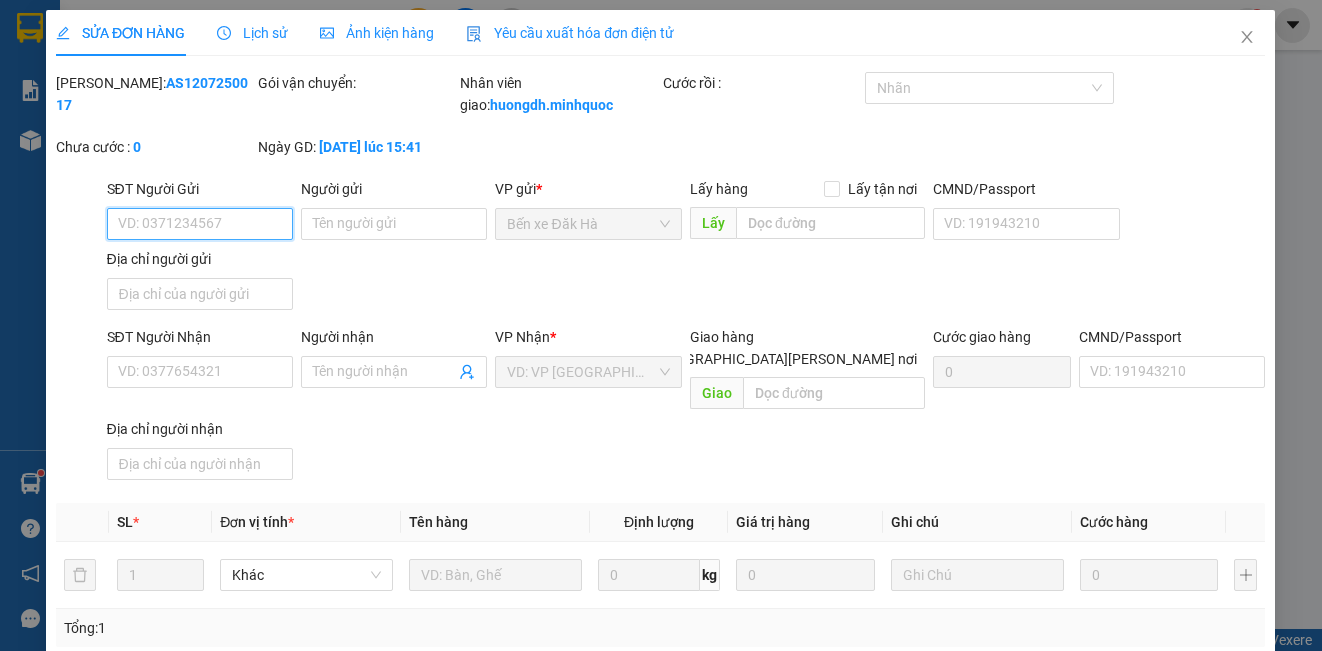 type on "0988265208" 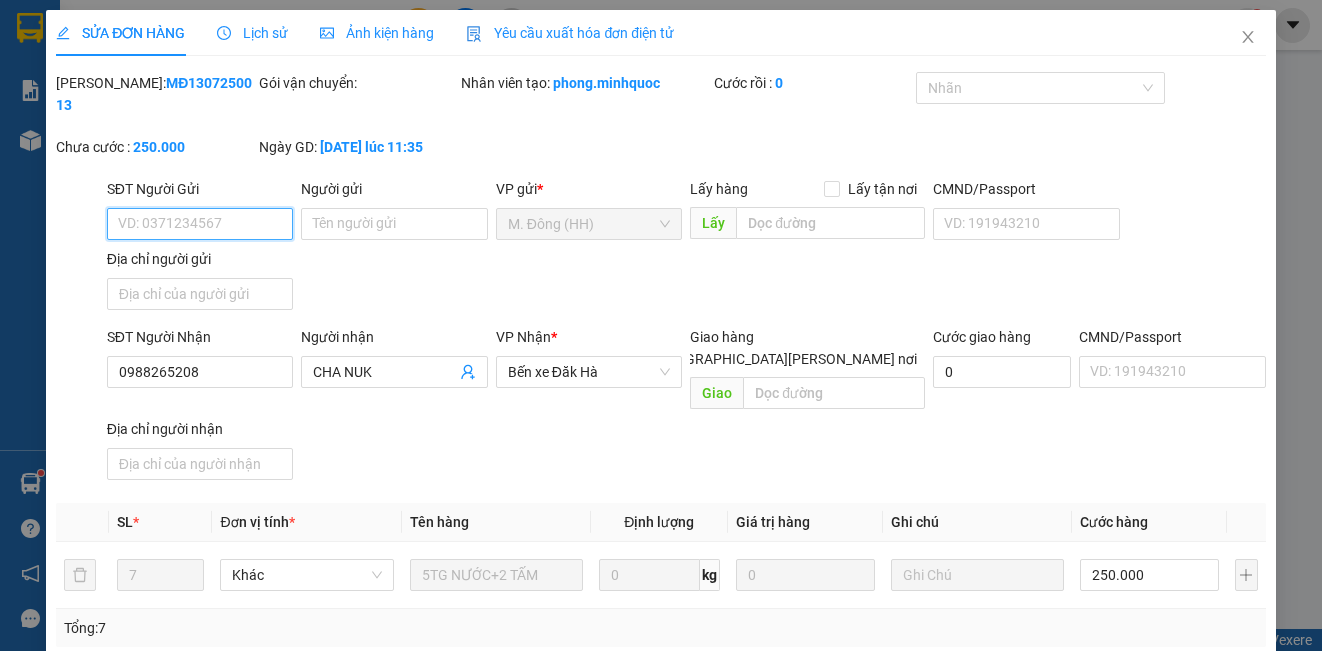 scroll, scrollTop: 245, scrollLeft: 0, axis: vertical 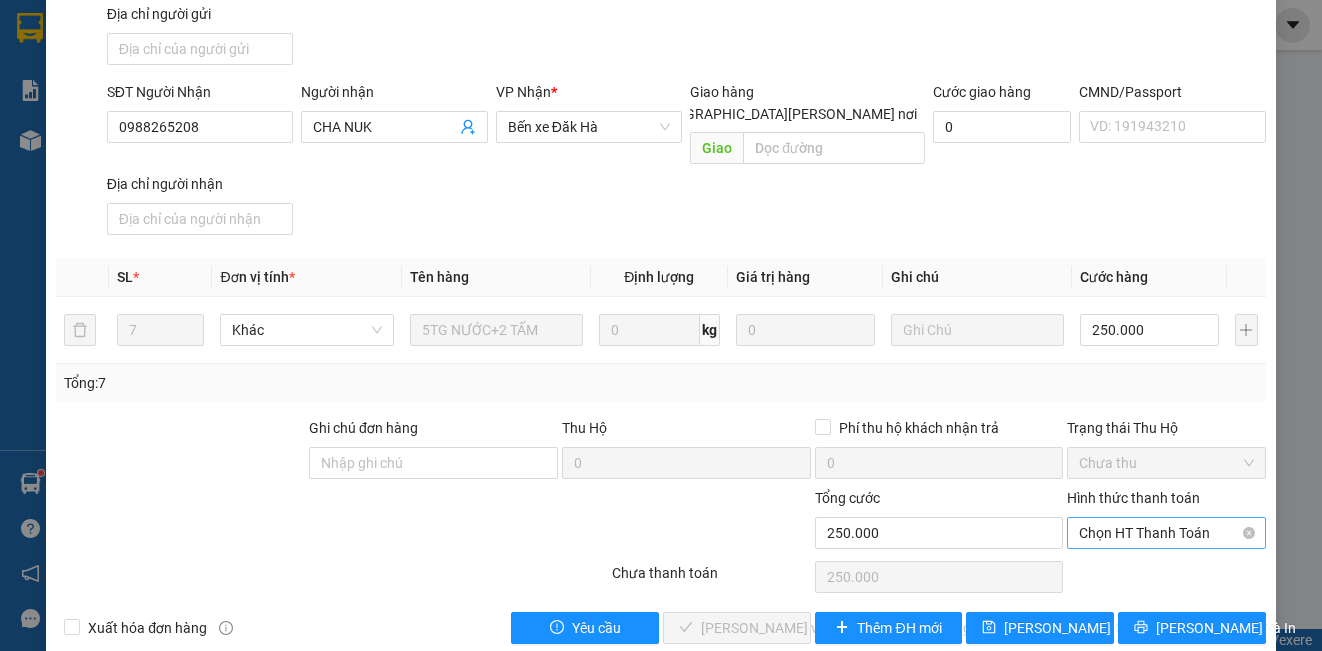 click on "Chọn HT Thanh Toán" at bounding box center (1166, 533) 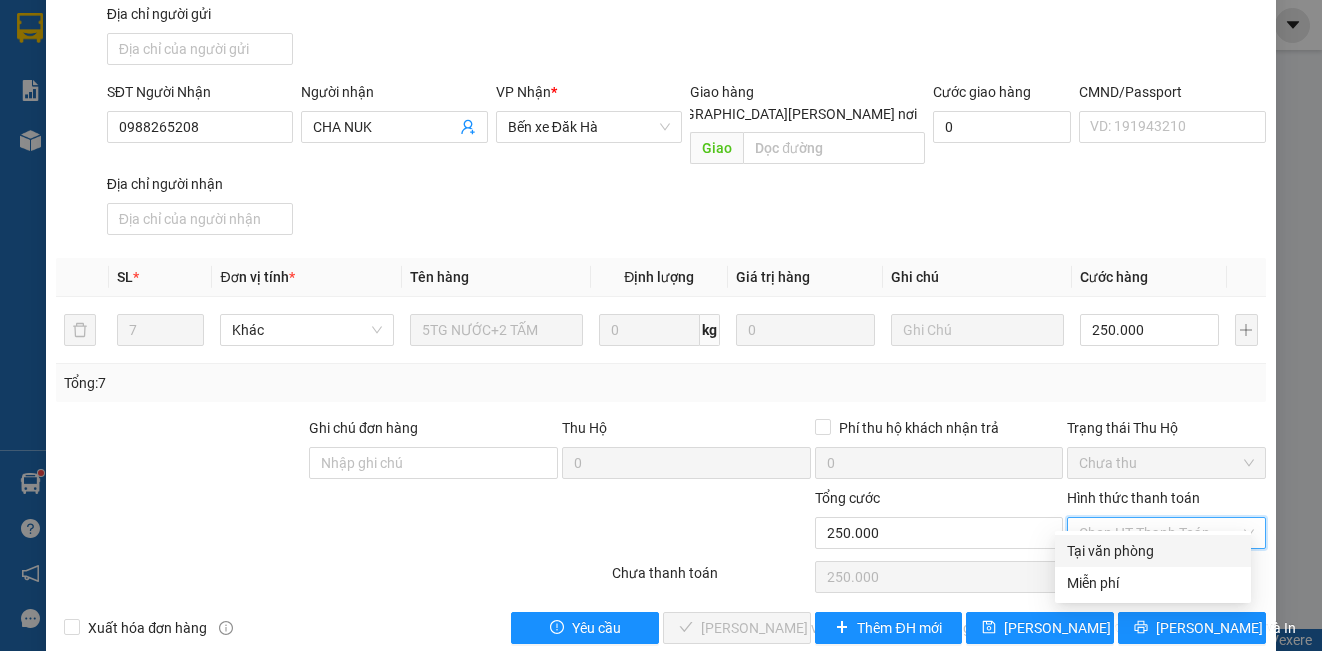 click on "Tại văn phòng" at bounding box center (1153, 551) 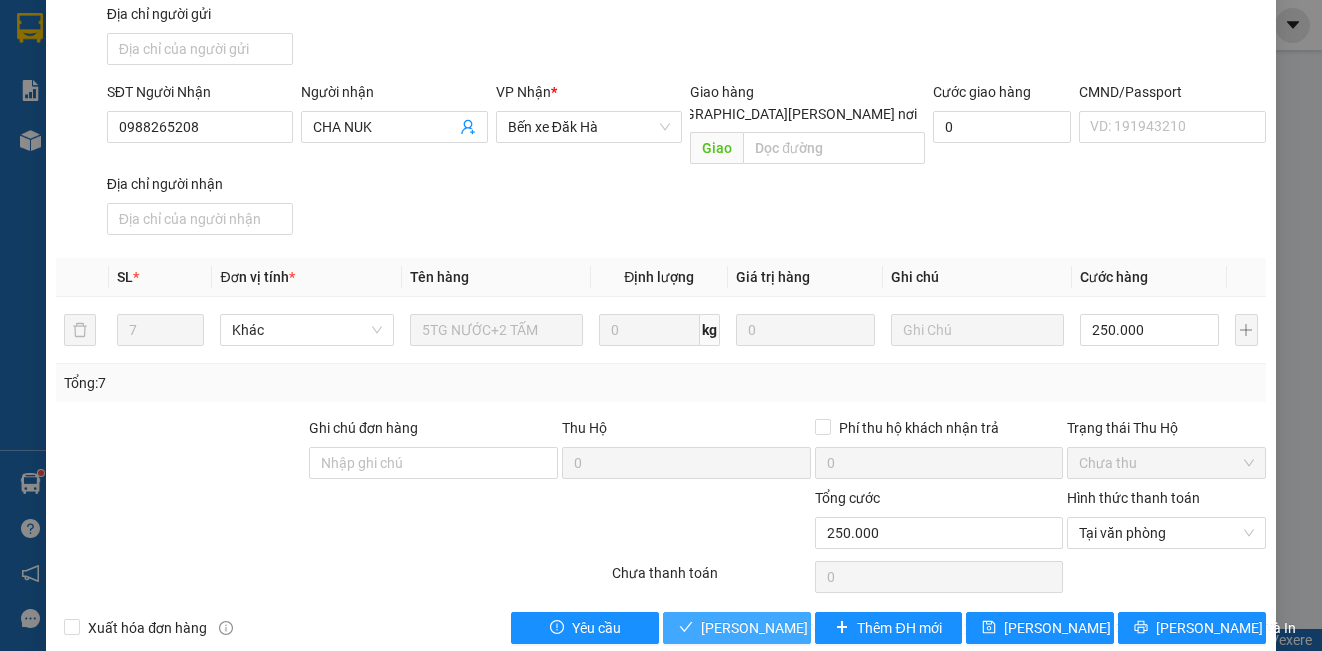 drag, startPoint x: 726, startPoint y: 613, endPoint x: 1088, endPoint y: 327, distance: 461.34586 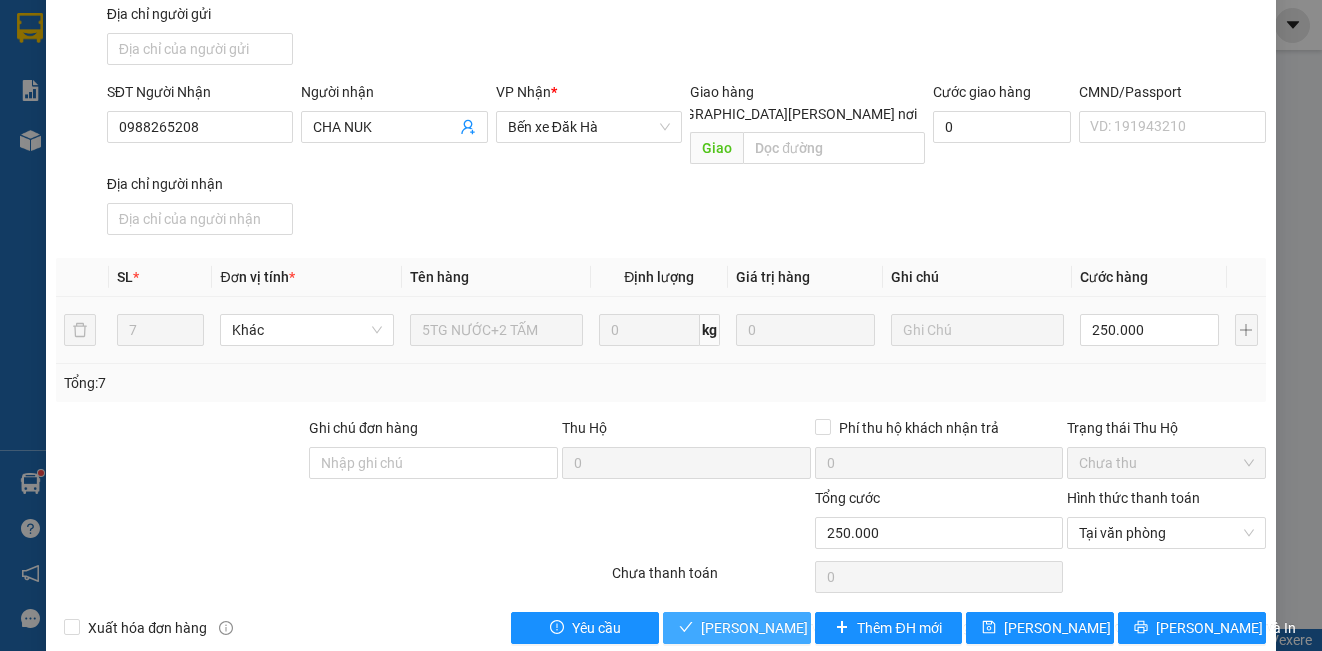 click on "[PERSON_NAME] và [PERSON_NAME] hàng" at bounding box center [836, 628] 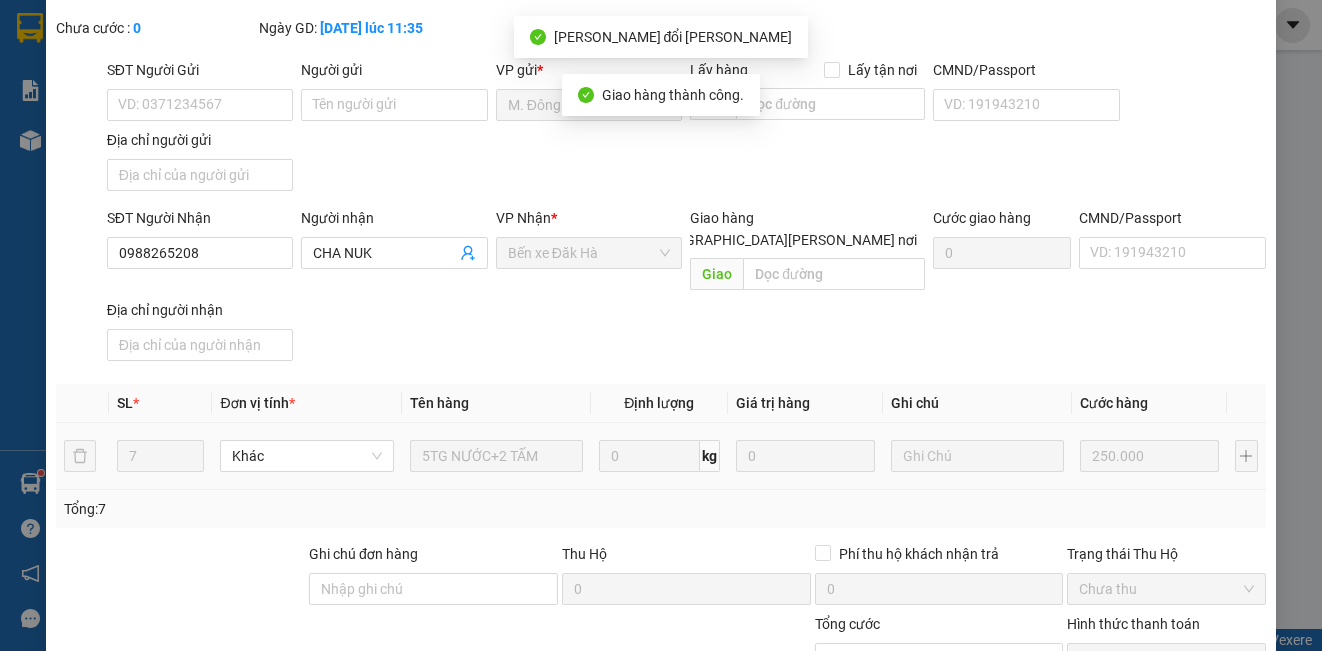 scroll, scrollTop: 0, scrollLeft: 0, axis: both 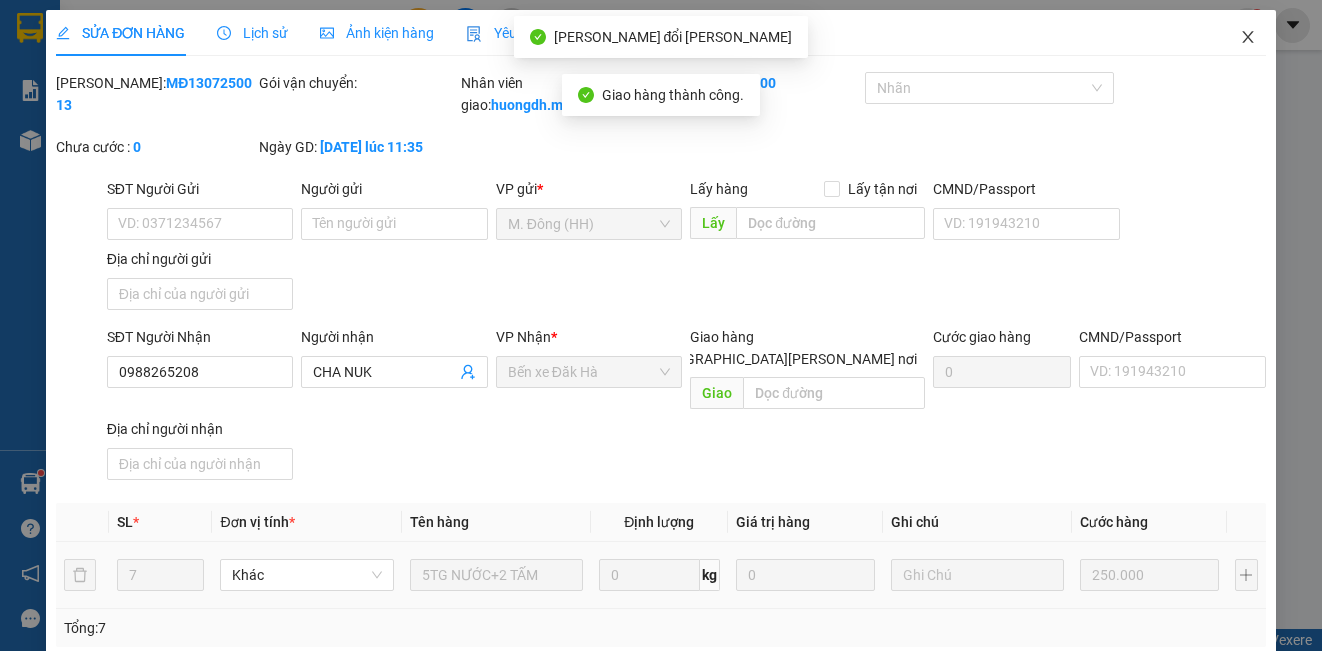 click 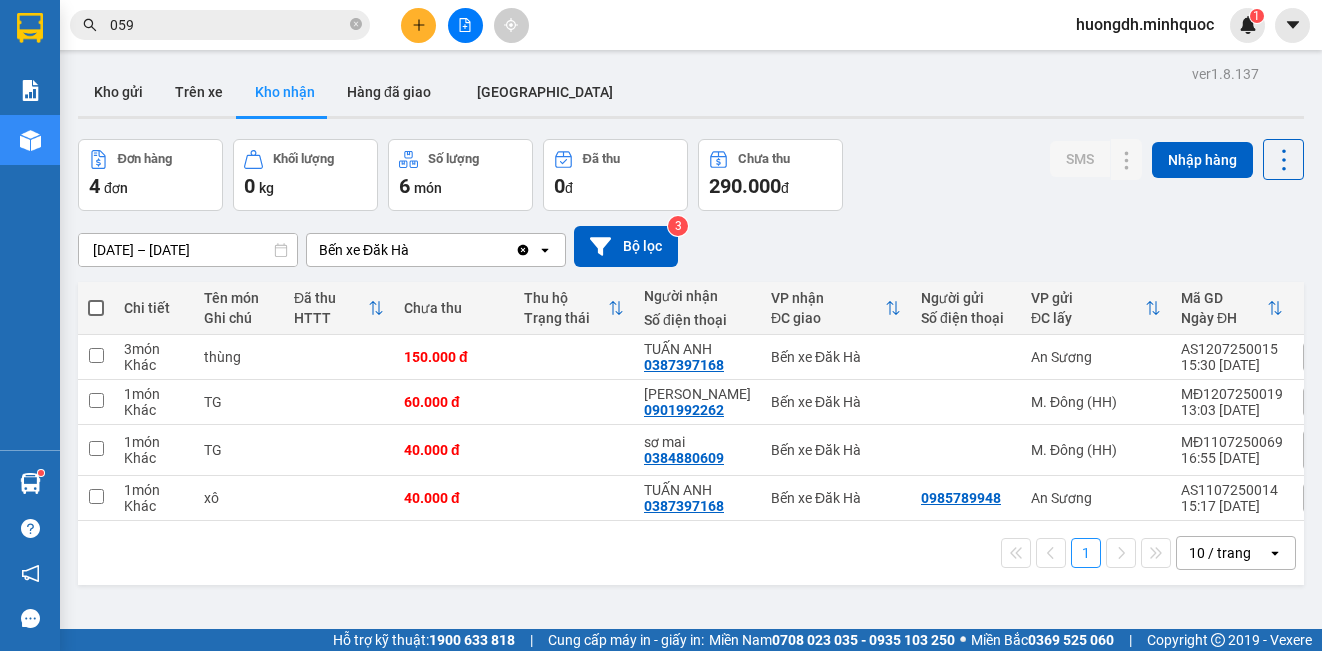 click on "Đơn hàng 4 đơn [PERSON_NAME] 0 kg Số [PERSON_NAME] 6 món Đã thu 0  [PERSON_NAME] thu 290.000  đ SMS Nhập hàng" at bounding box center (691, 175) 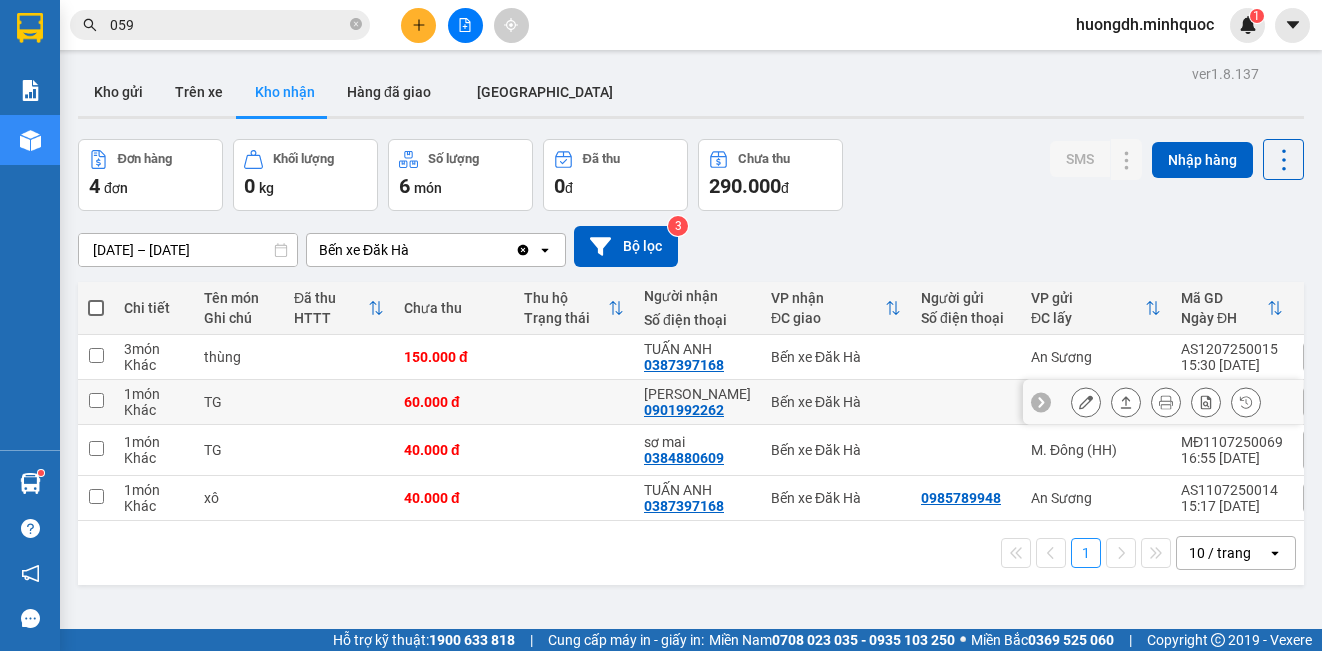 click 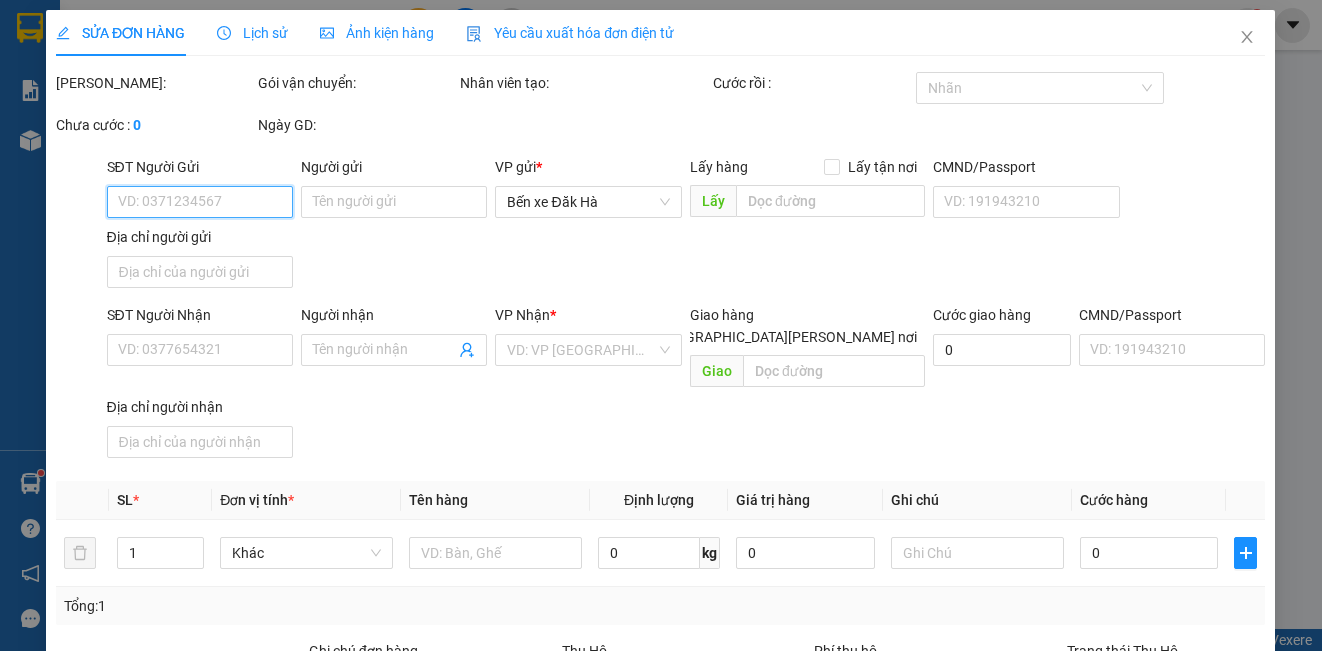 type on "0901992262" 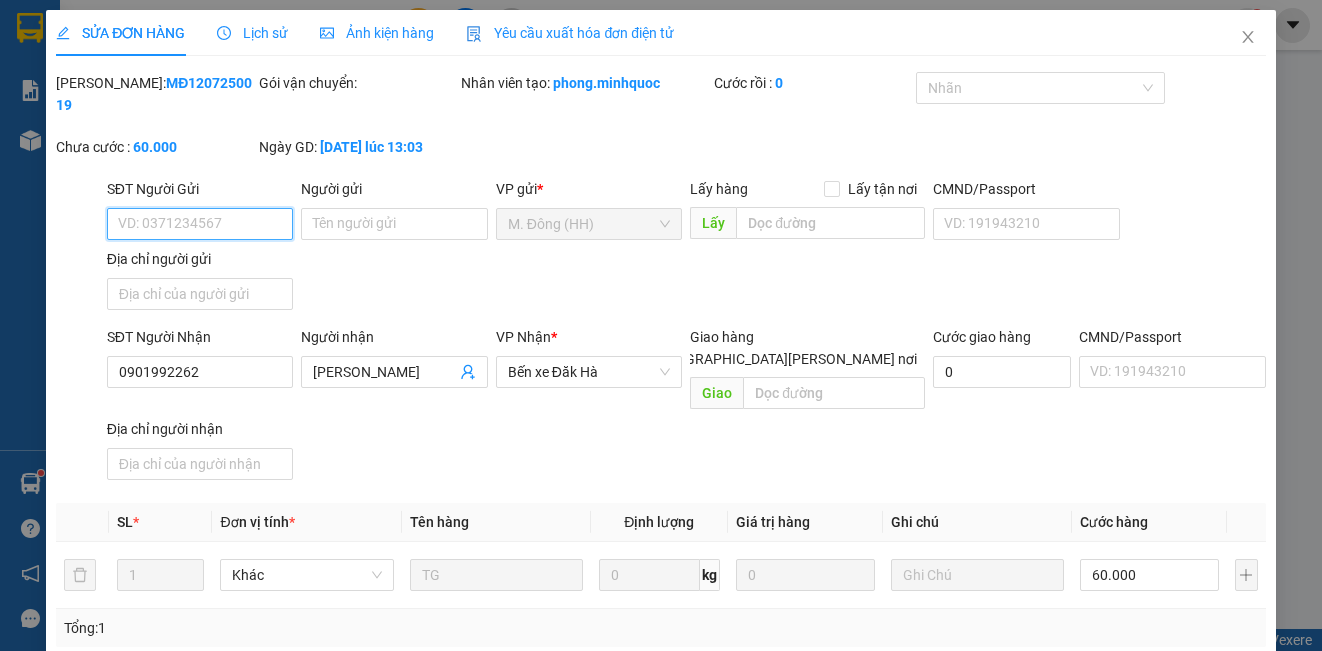 scroll, scrollTop: 255, scrollLeft: 0, axis: vertical 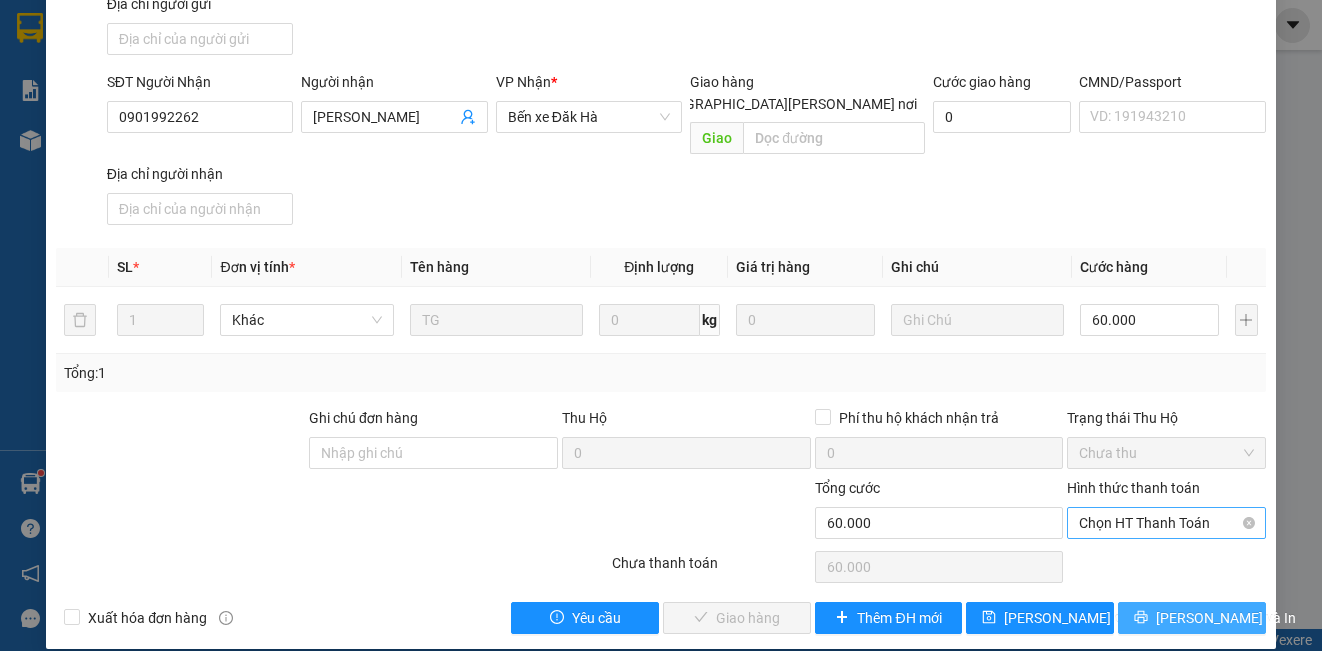 click on "Chọn HT Thanh Toán" at bounding box center (1166, 523) 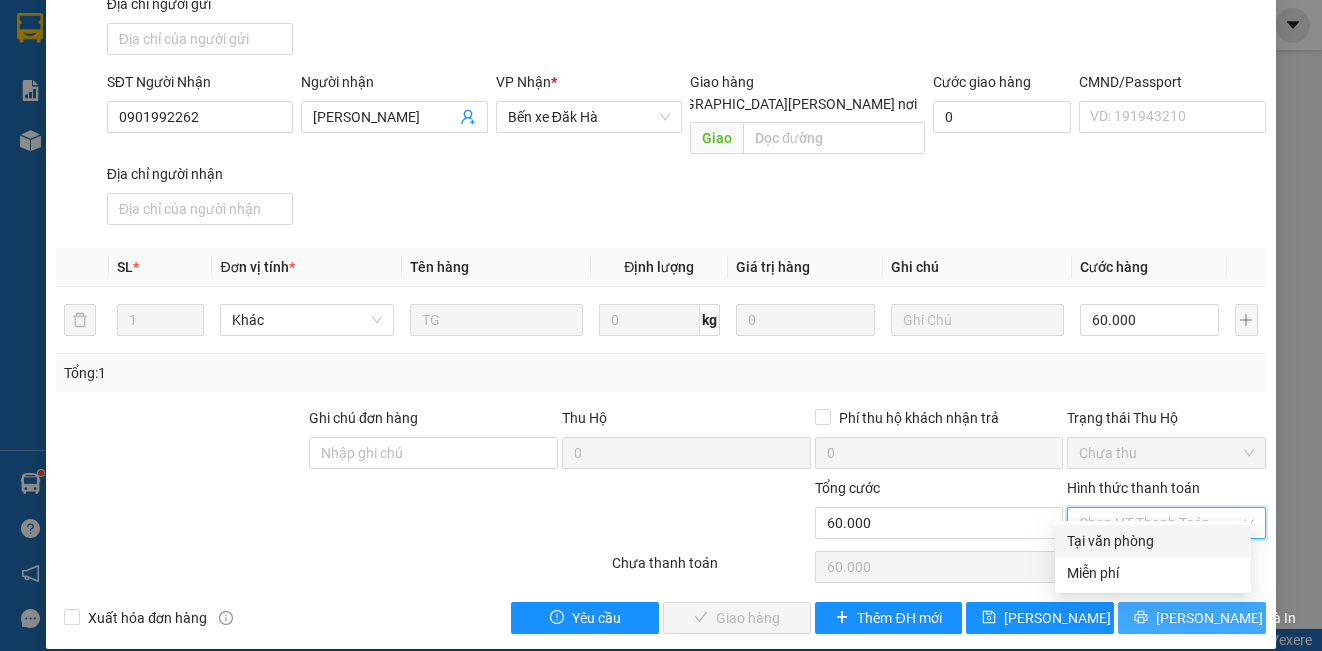 click on "Tại văn phòng" at bounding box center [1153, 541] 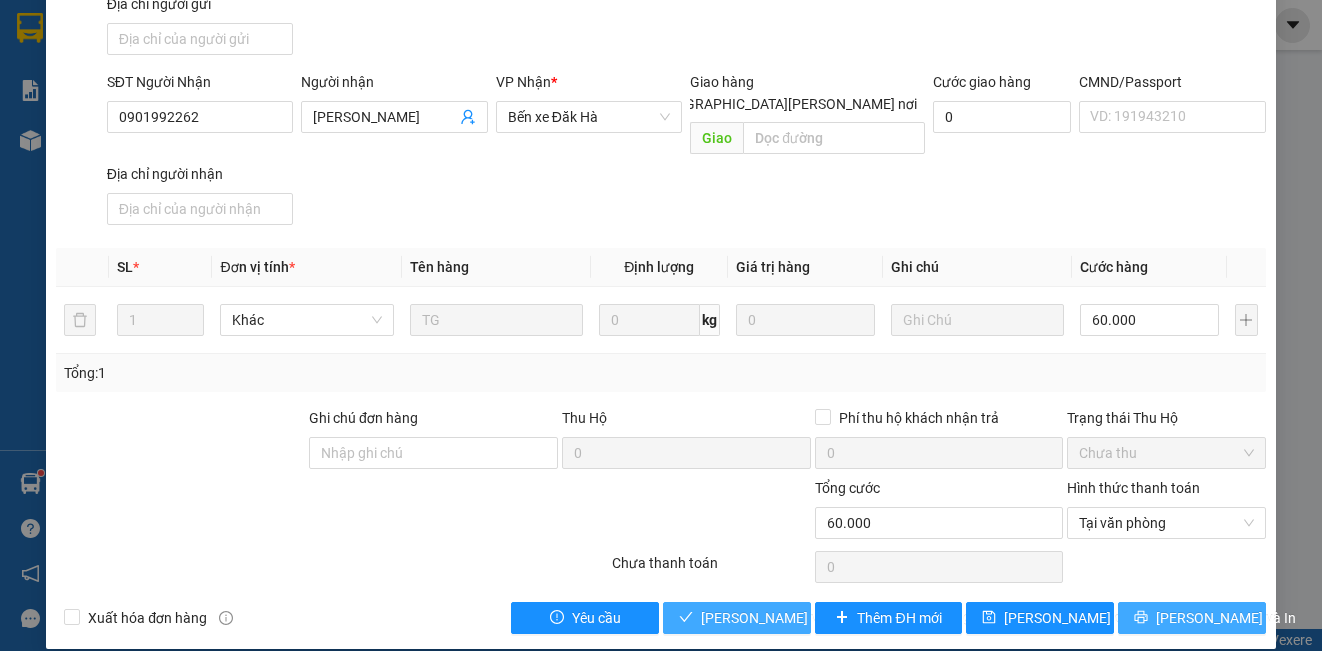 drag, startPoint x: 729, startPoint y: 595, endPoint x: 739, endPoint y: 590, distance: 11.18034 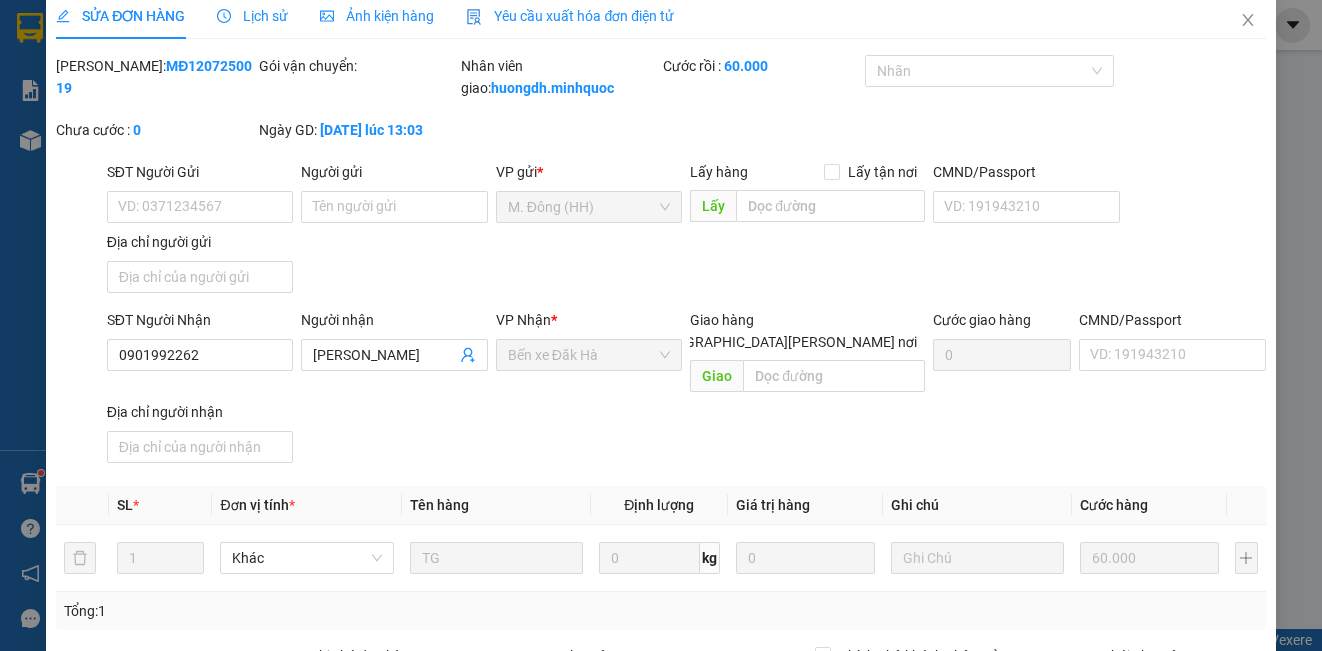 scroll, scrollTop: 0, scrollLeft: 0, axis: both 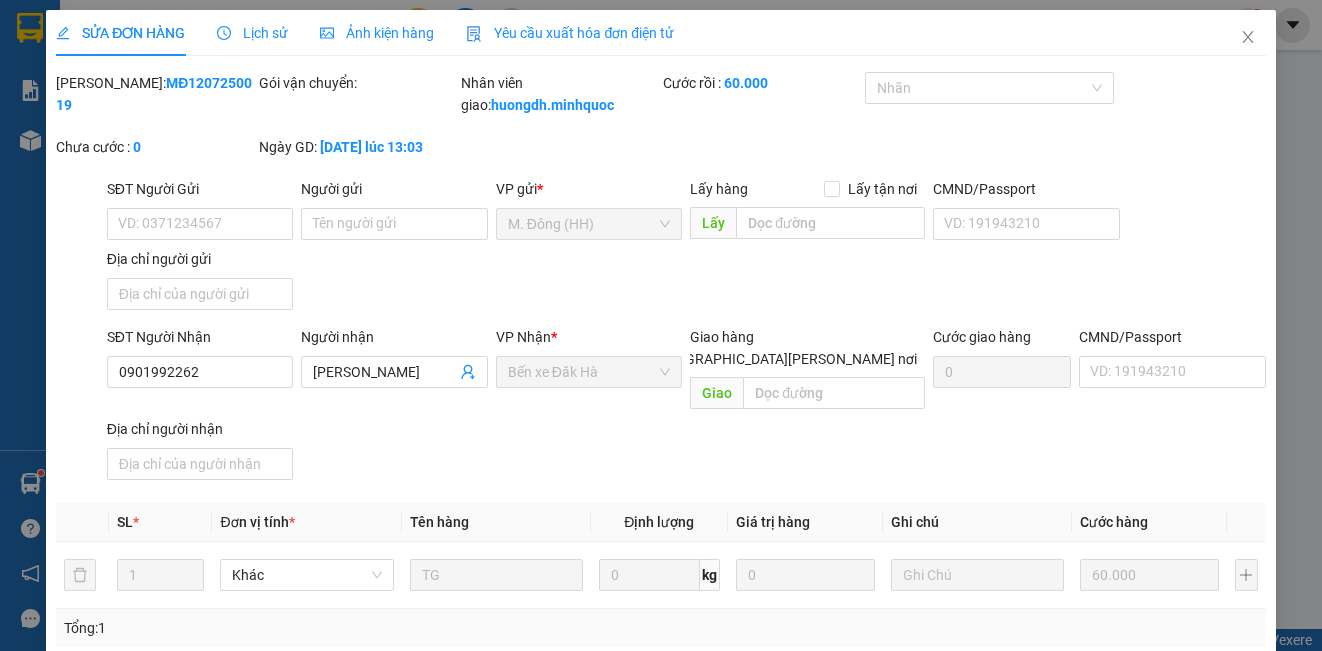 click on "SĐT Người Gửi VD: 0371234567 Người gửi Tên người gửi VP gửi  * M. Đông (HH) Lấy hàng Lấy tận nơi Lấy CMND/Passport VD: [PASSPORT] Địa chỉ người gửi" at bounding box center (686, 248) 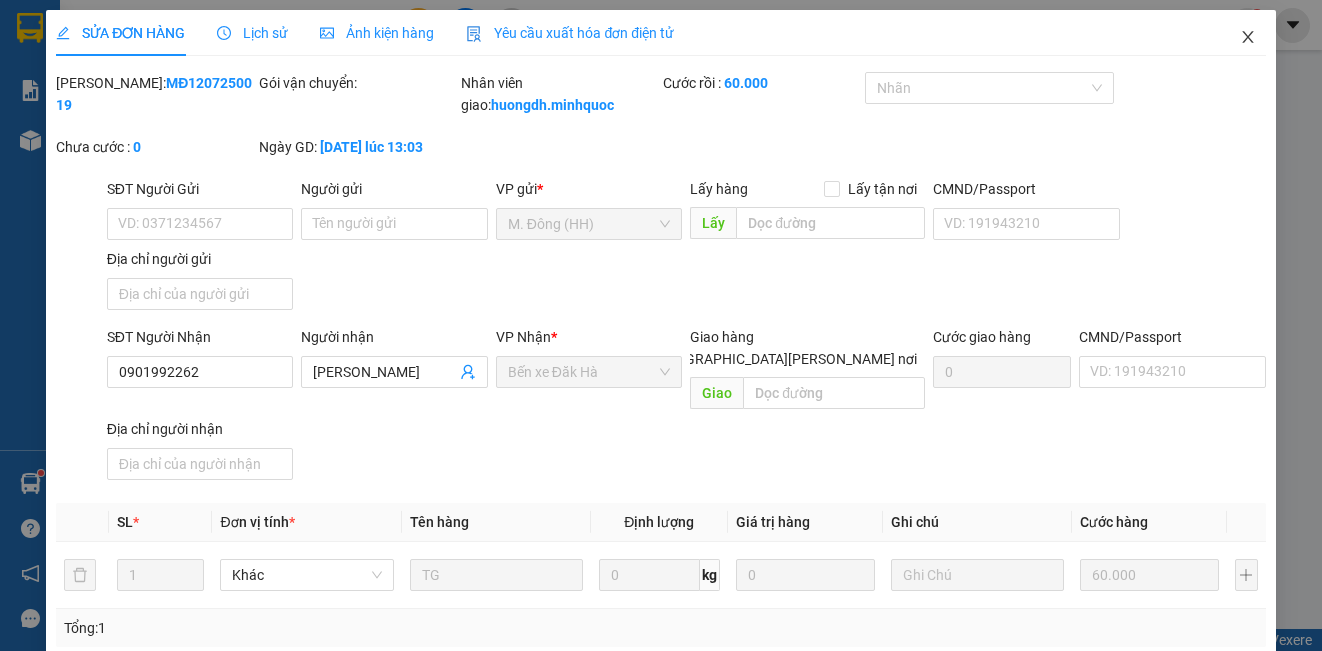 click 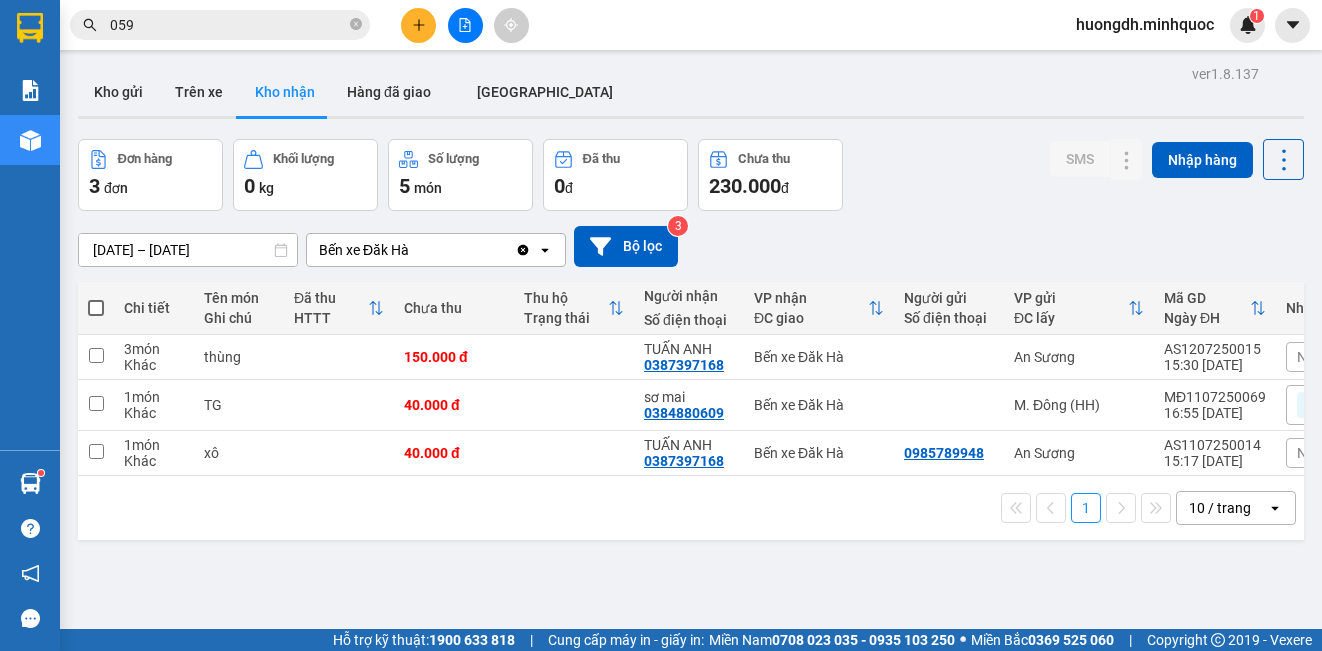 click on "[DATE] – [DATE] Press the down arrow key to interact with the calendar and select a date. Press the escape button to close the calendar. Selected date range is from [DATE] to [DATE]. Bến xe Đăk Hà Clear value open Bộ lọc 3" at bounding box center (691, 246) 